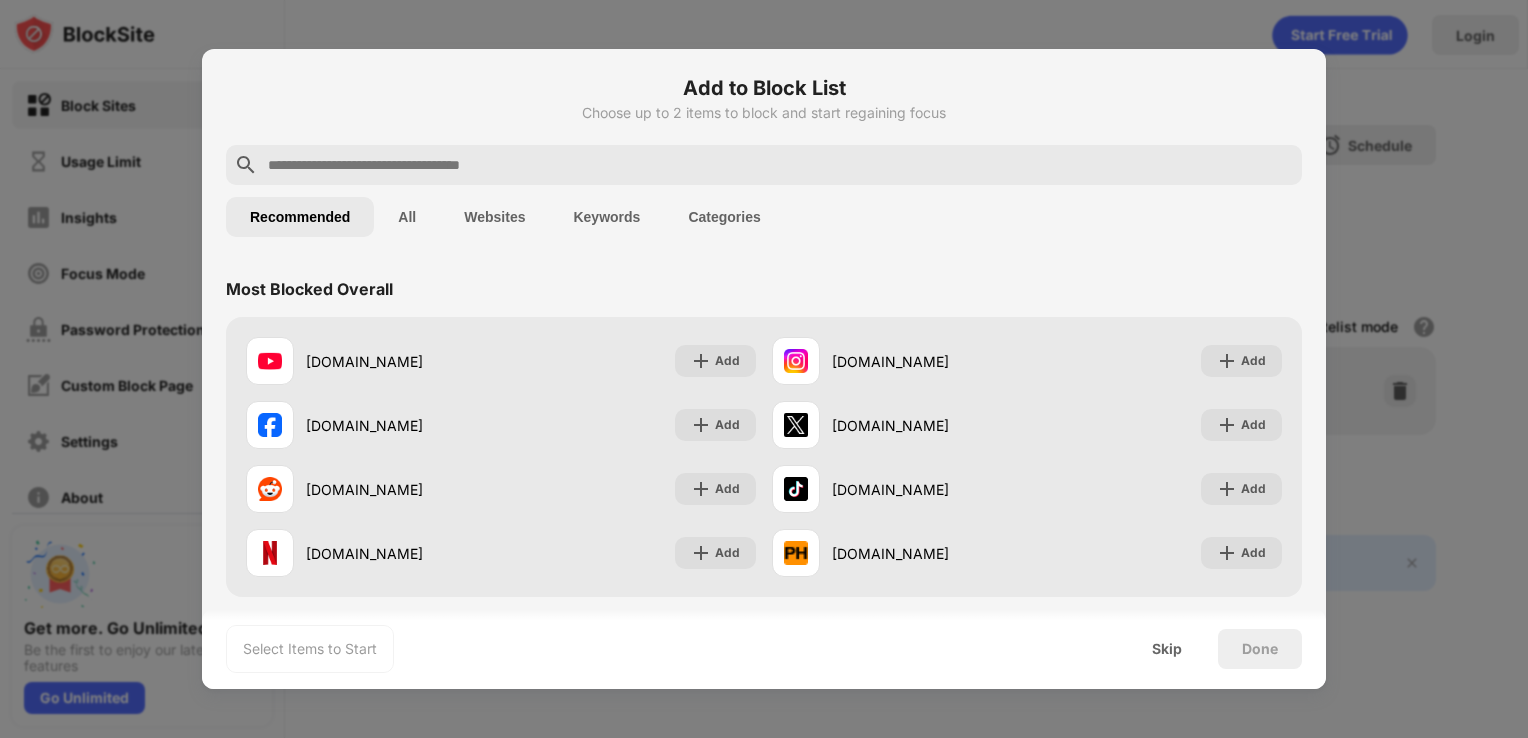 scroll, scrollTop: 0, scrollLeft: 0, axis: both 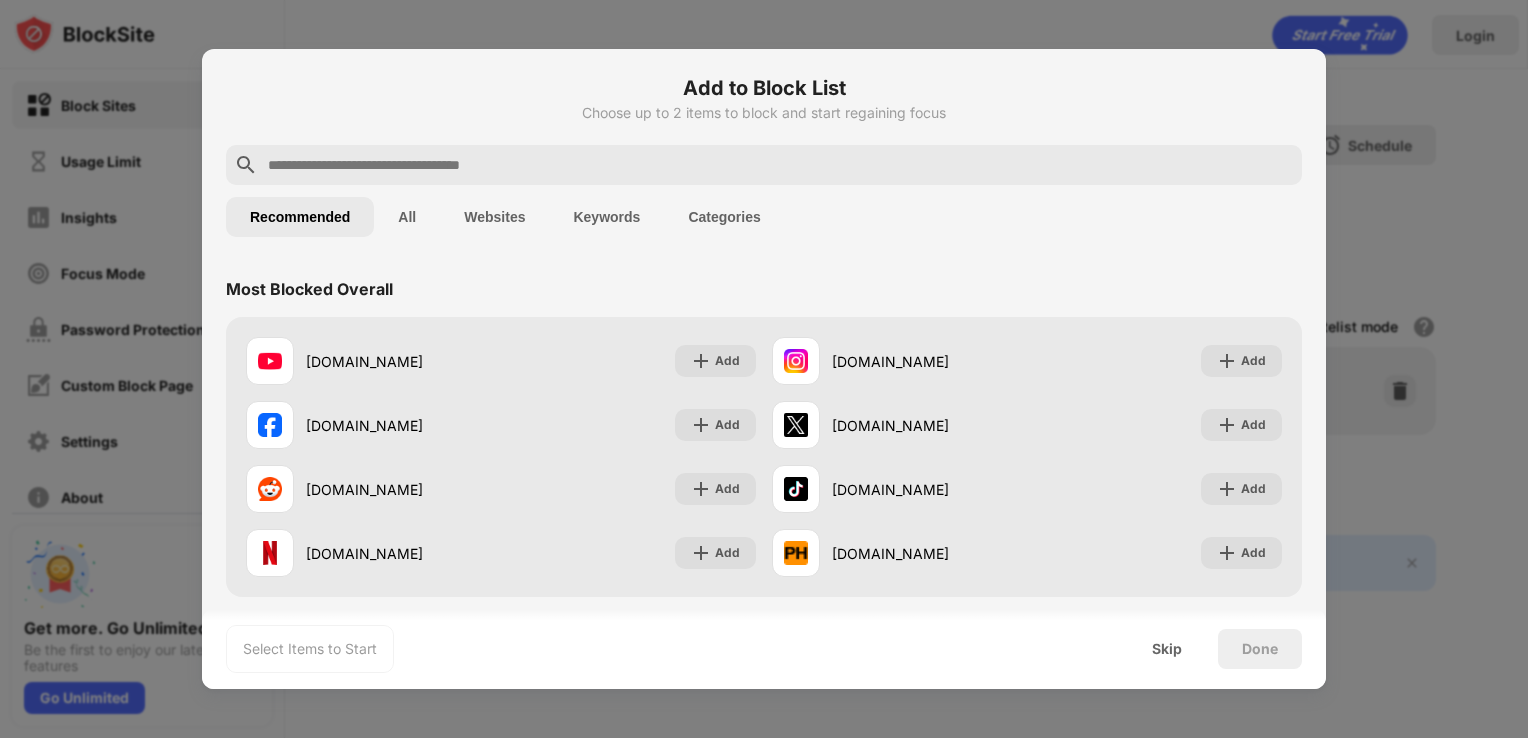 click at bounding box center (780, 165) 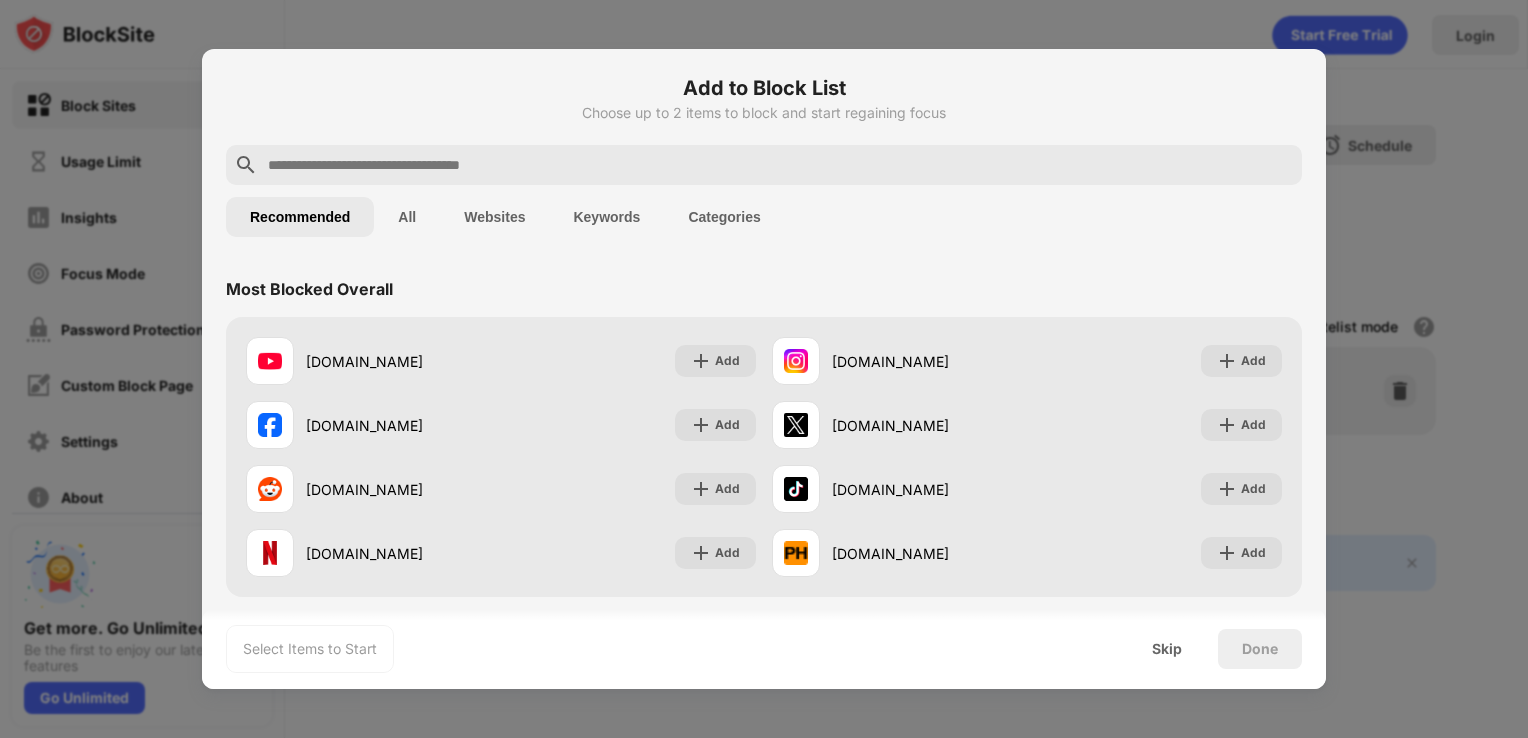 click at bounding box center [780, 165] 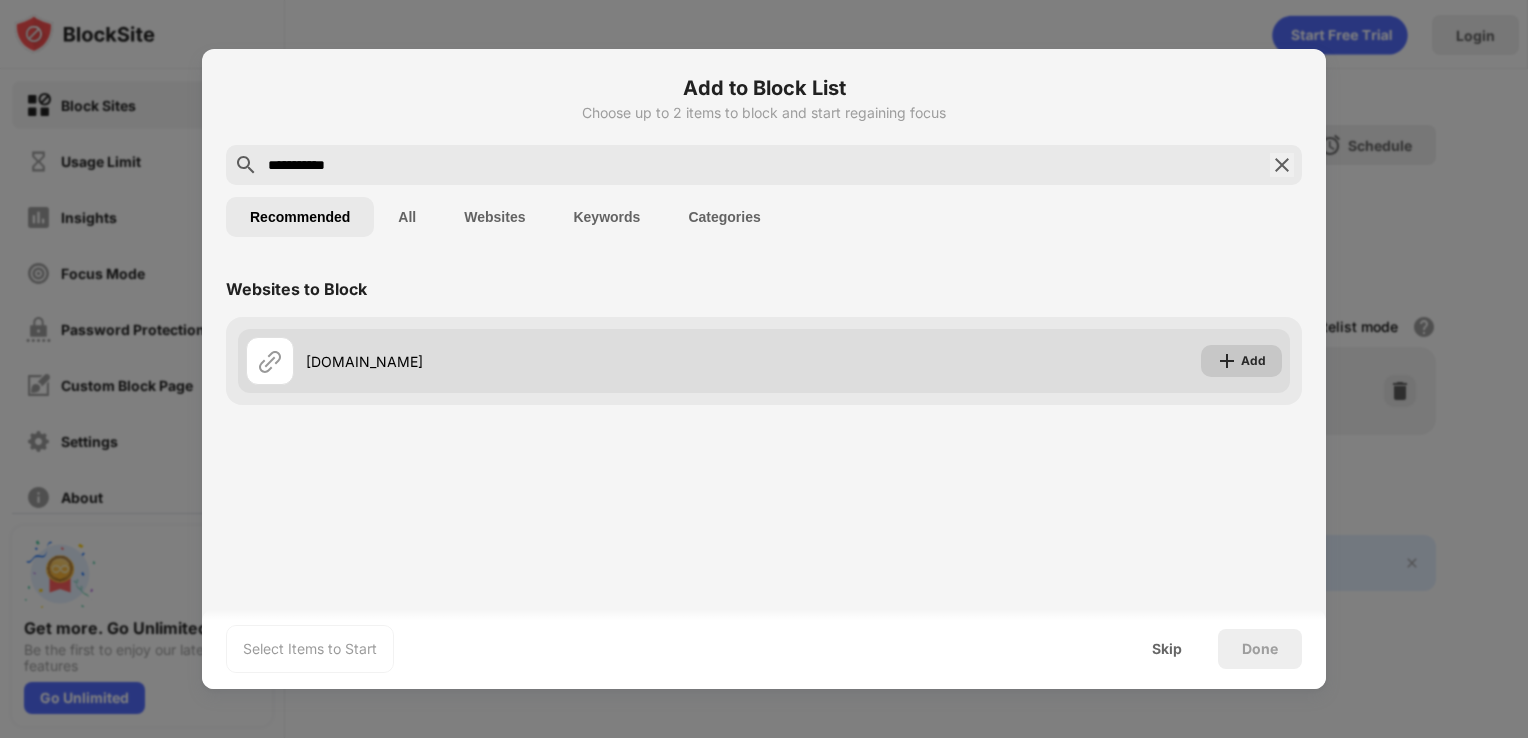 type on "**********" 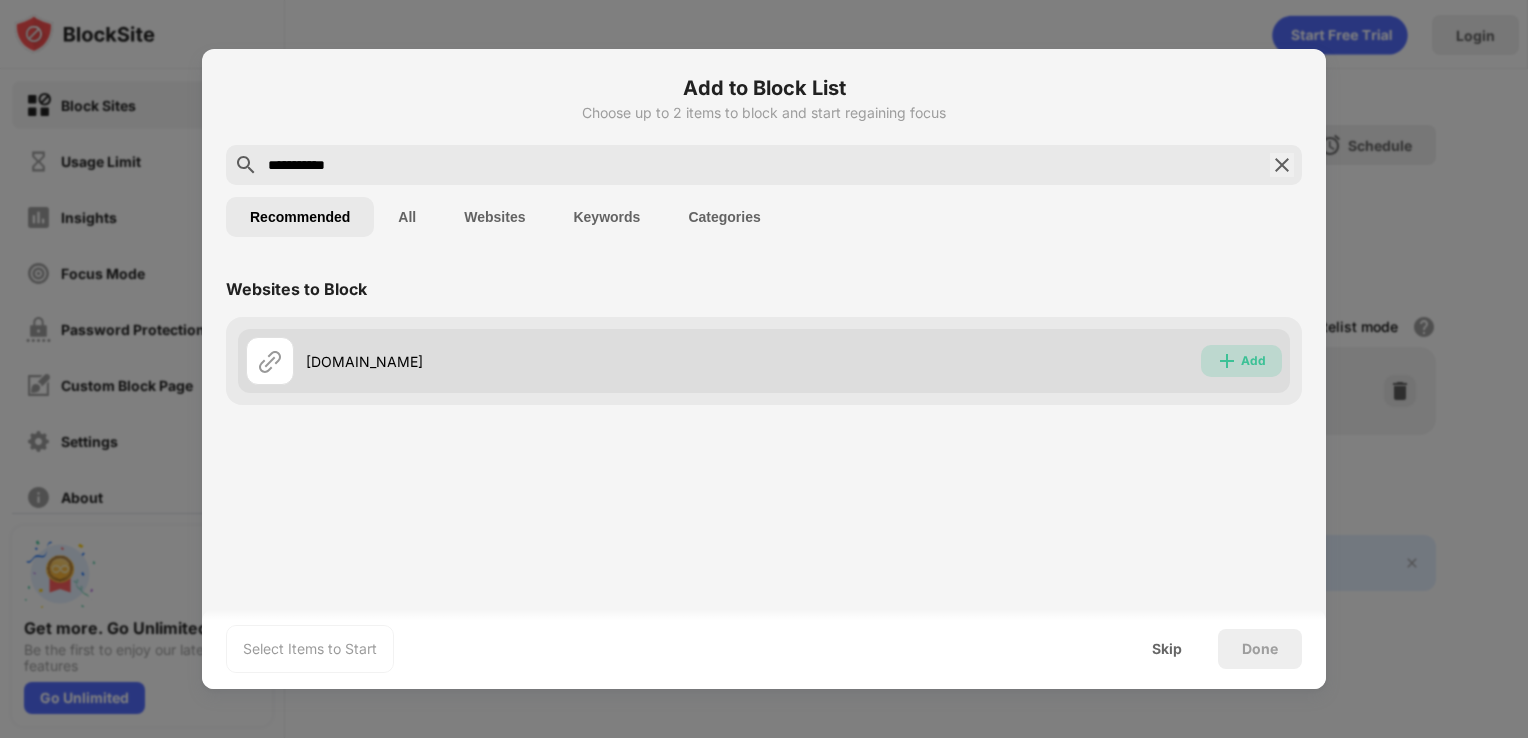 click at bounding box center [1227, 361] 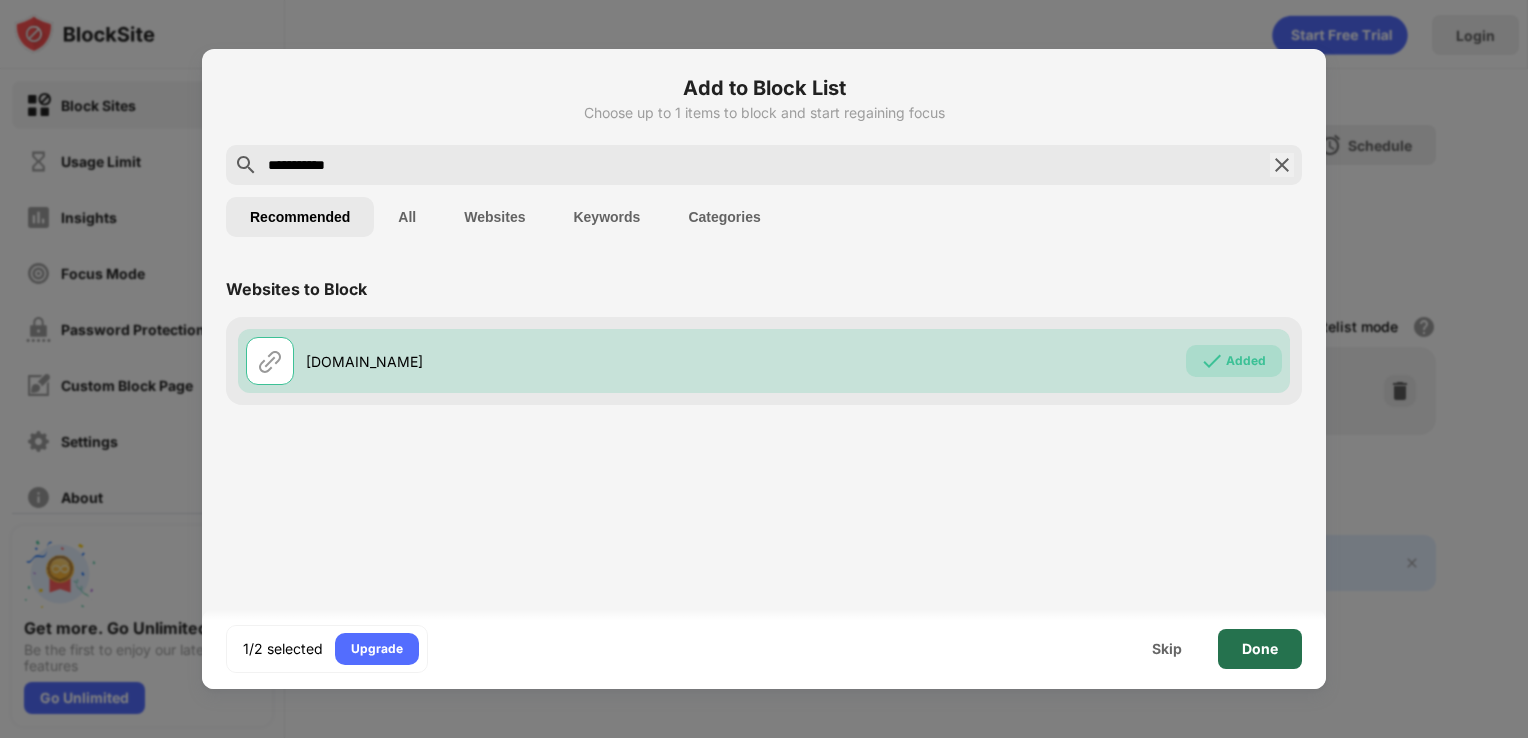click on "Done" at bounding box center [1260, 649] 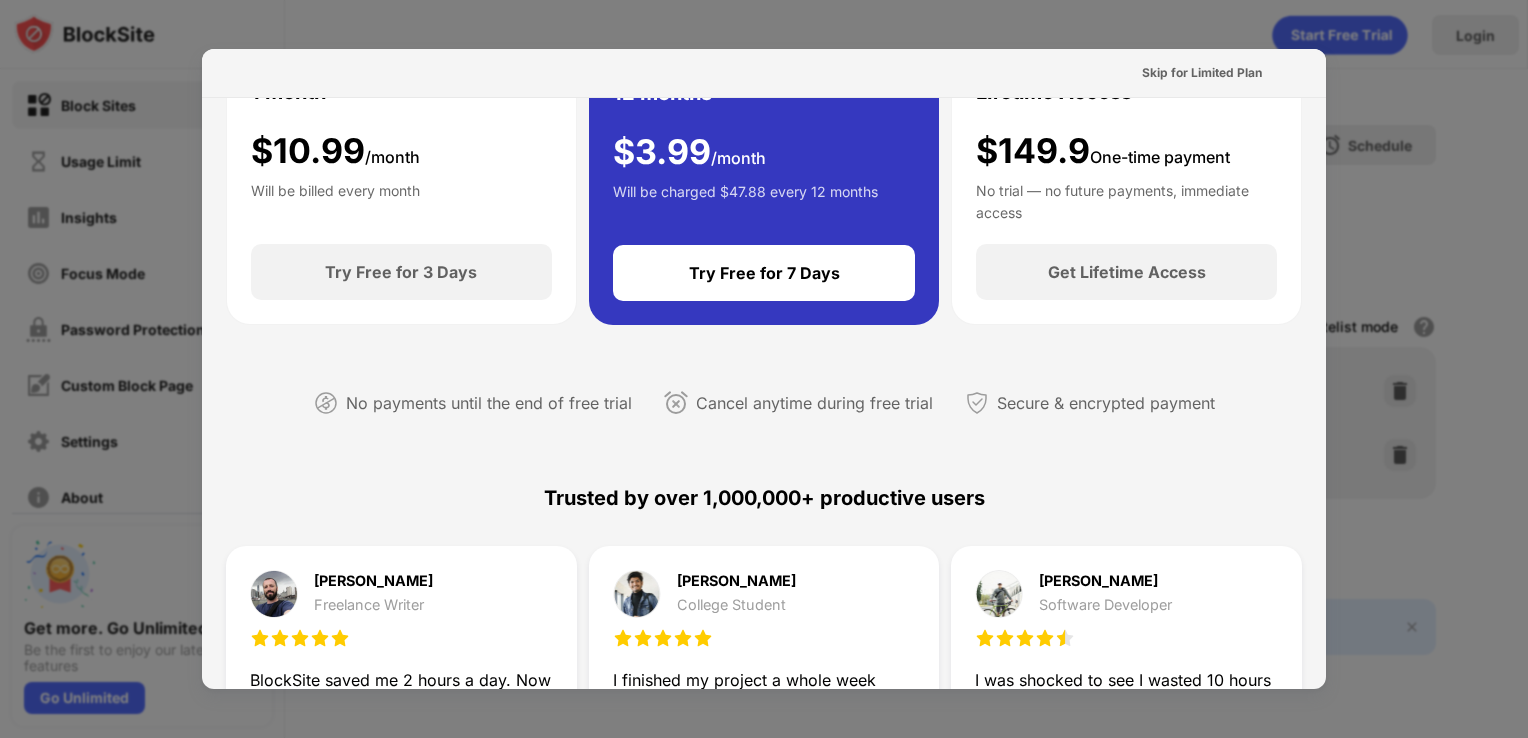 scroll, scrollTop: 0, scrollLeft: 0, axis: both 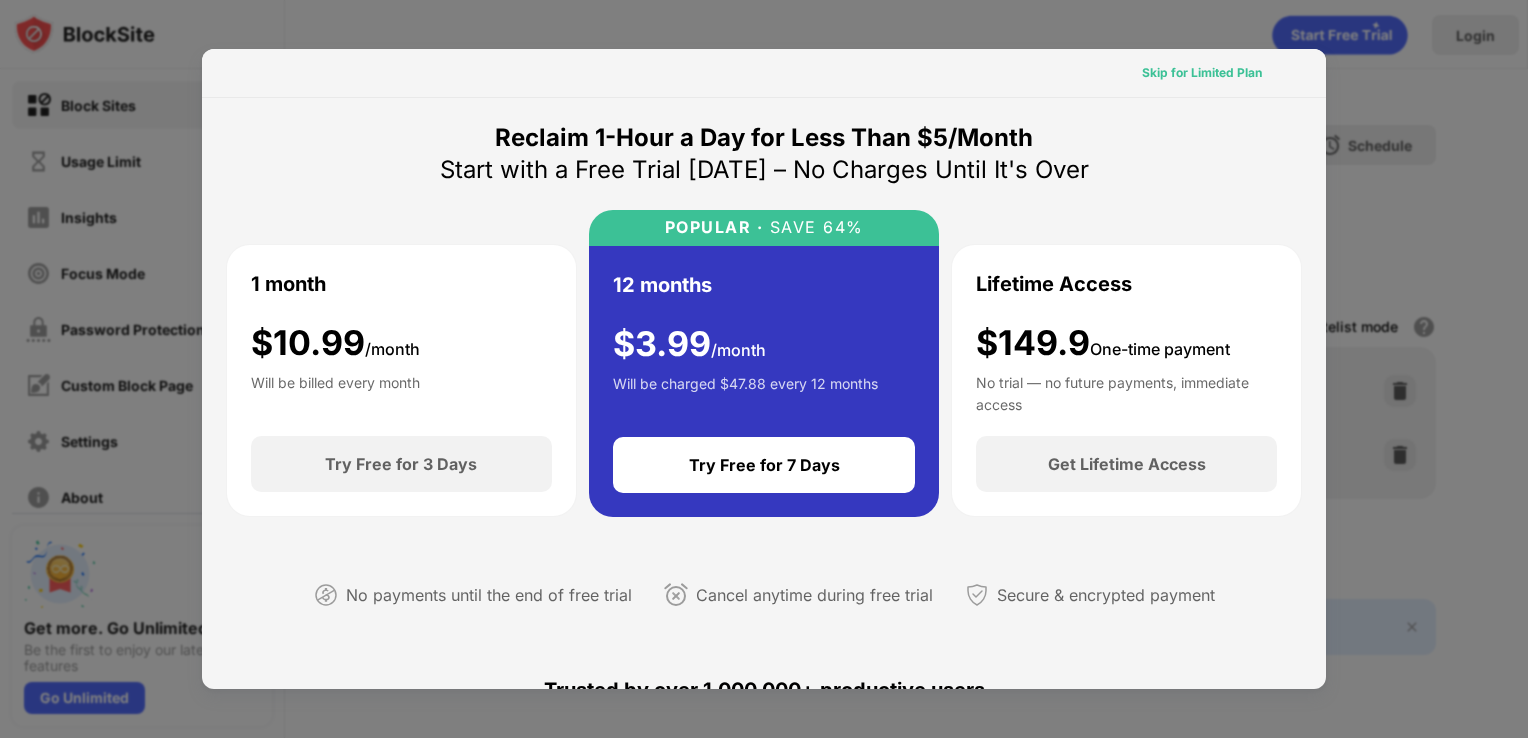 click on "Skip for Limited Plan" at bounding box center [1202, 73] 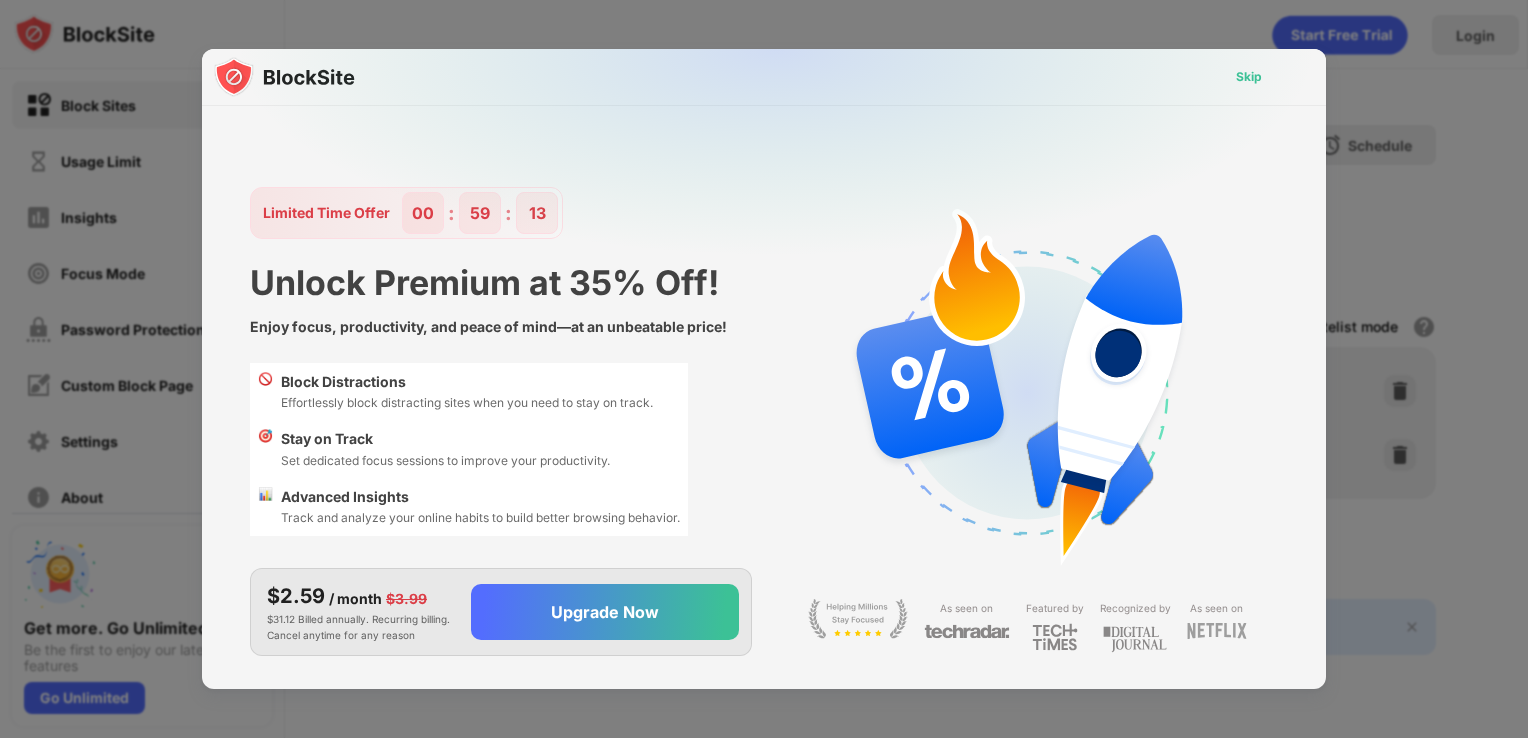 click on "Skip" at bounding box center [1249, 77] 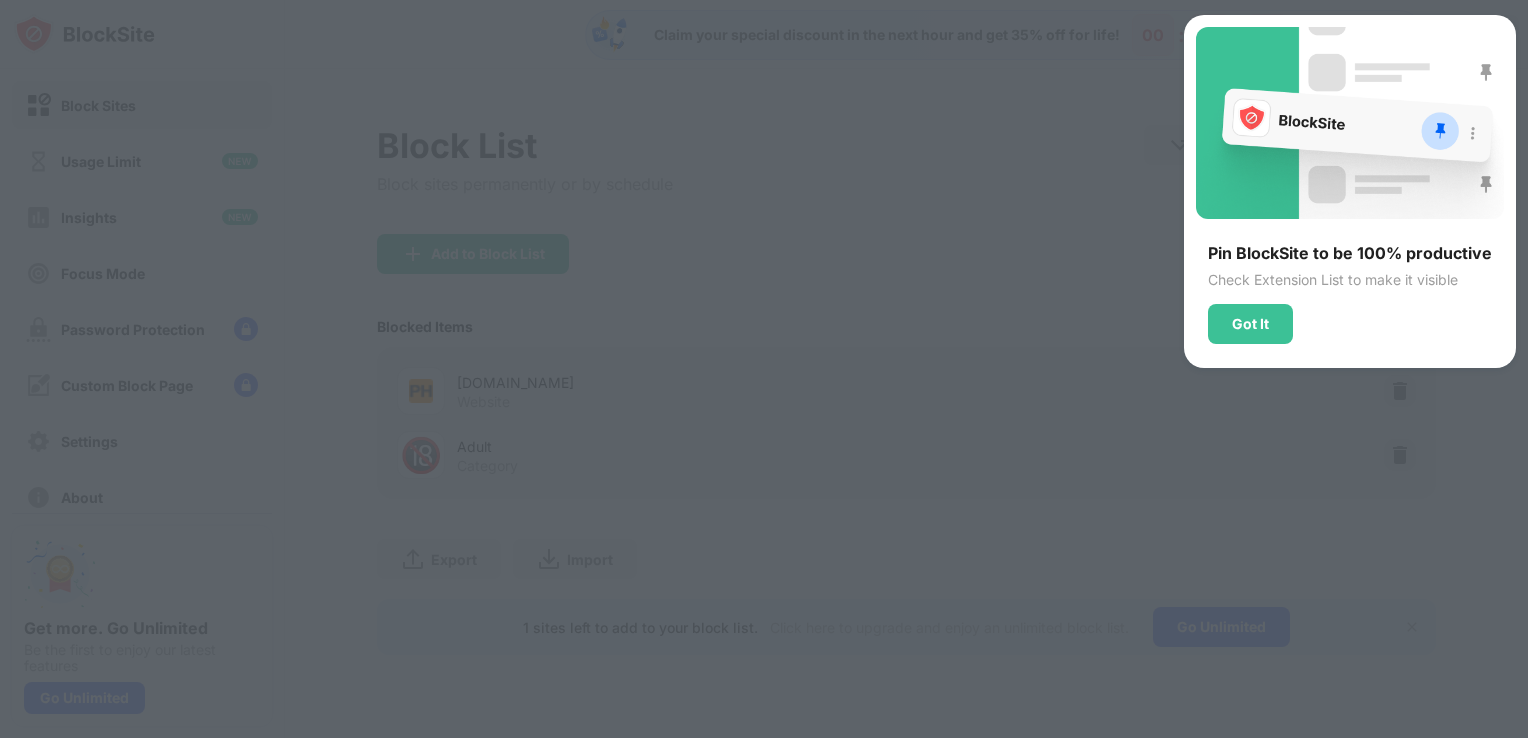 click at bounding box center (764, 369) 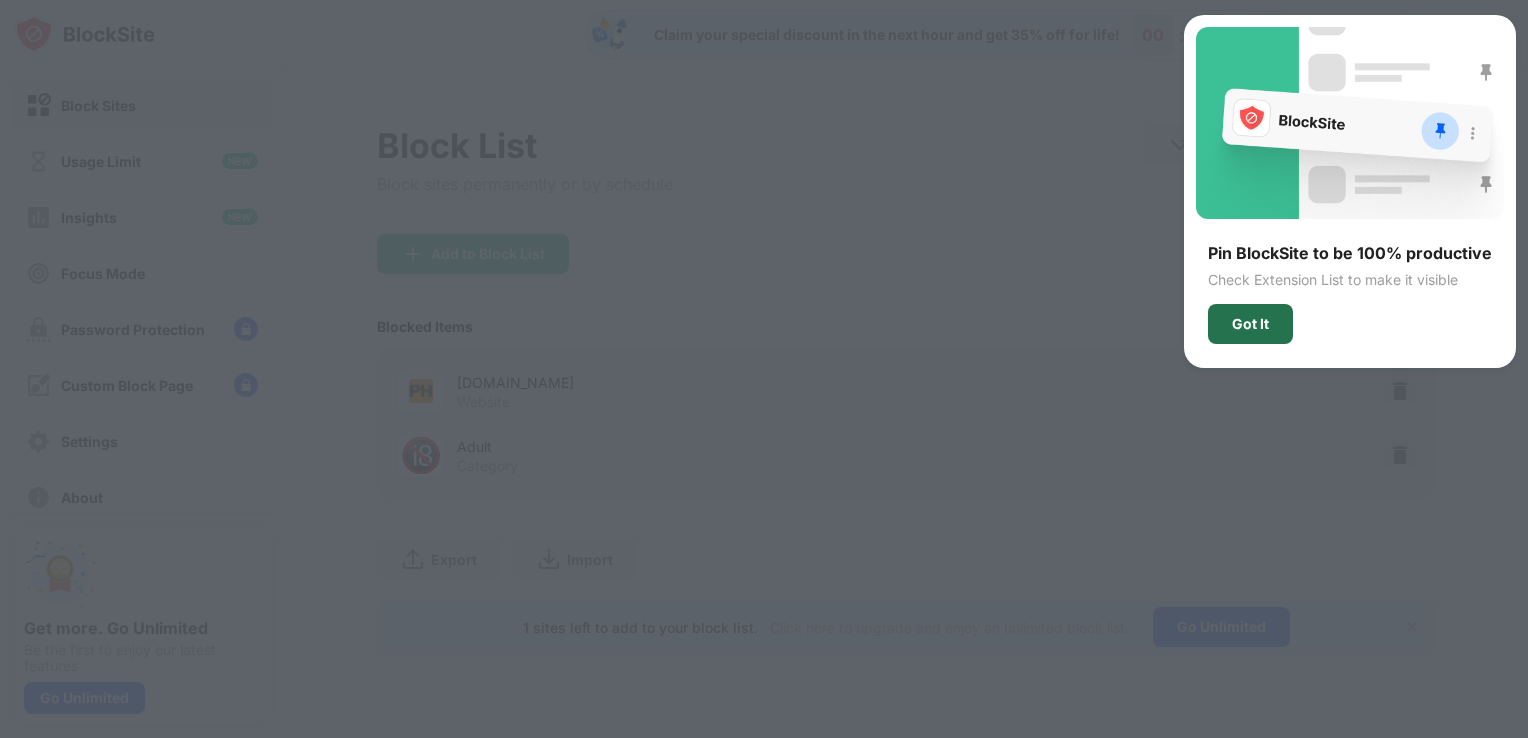 click on "Got It" at bounding box center (1250, 324) 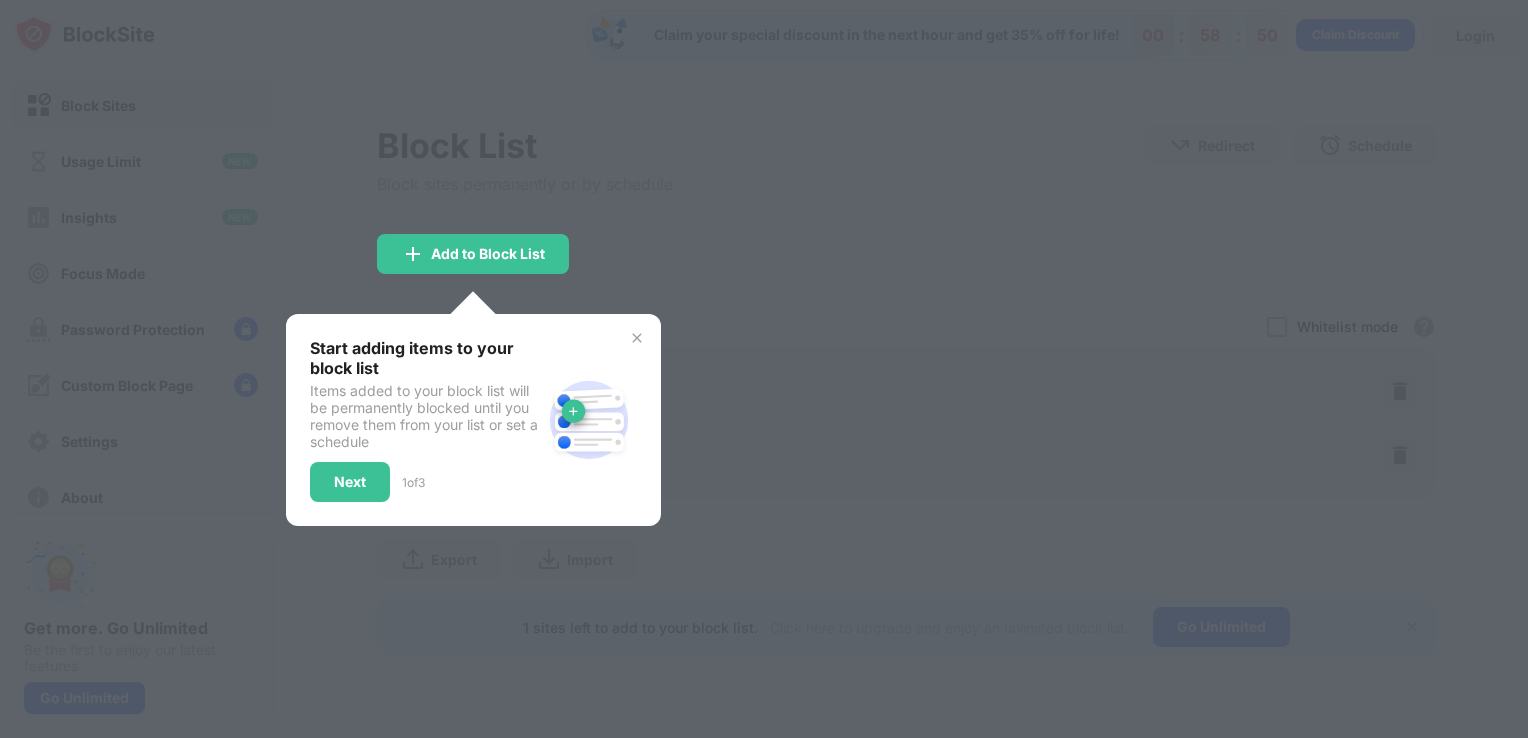 click at bounding box center [764, 369] 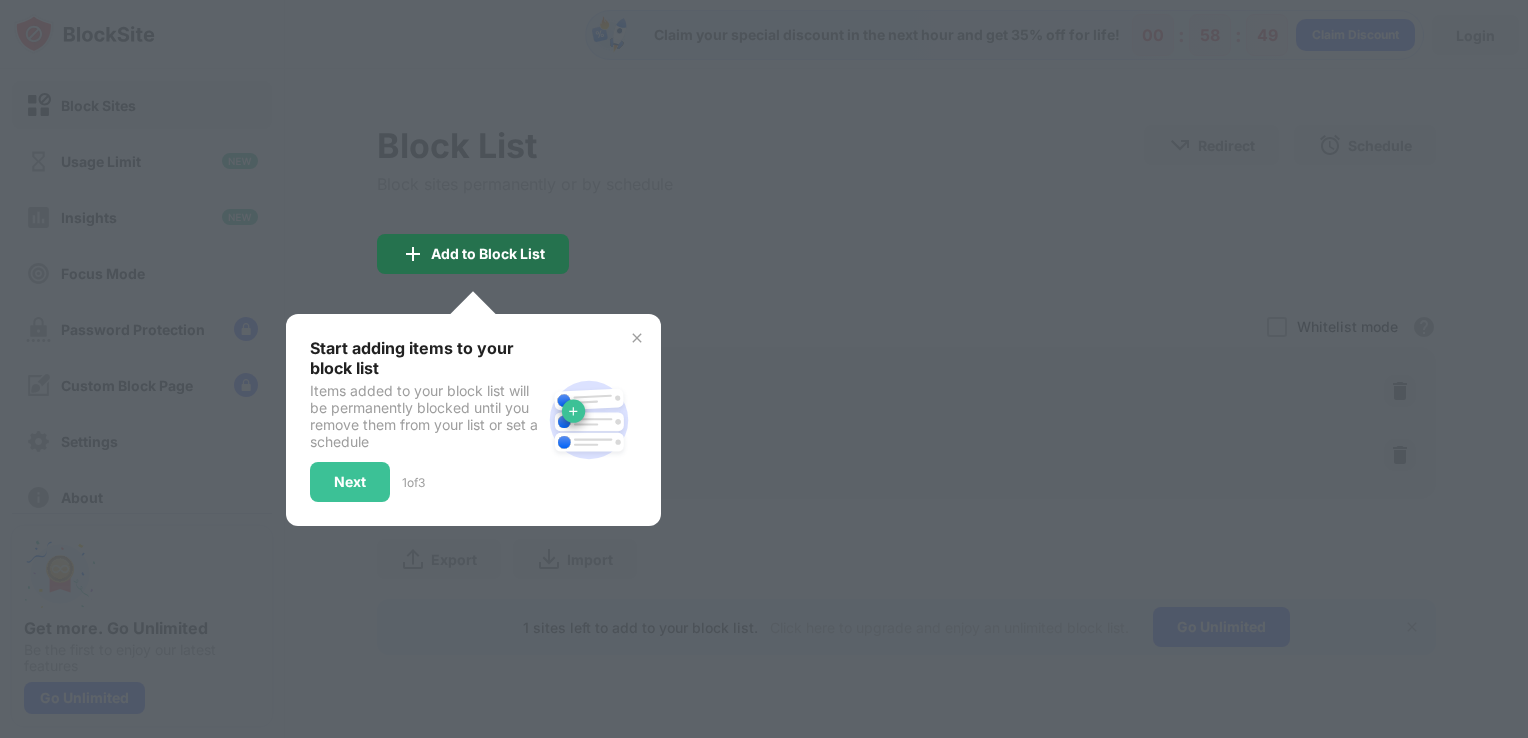 click on "Add to Block List" at bounding box center (488, 254) 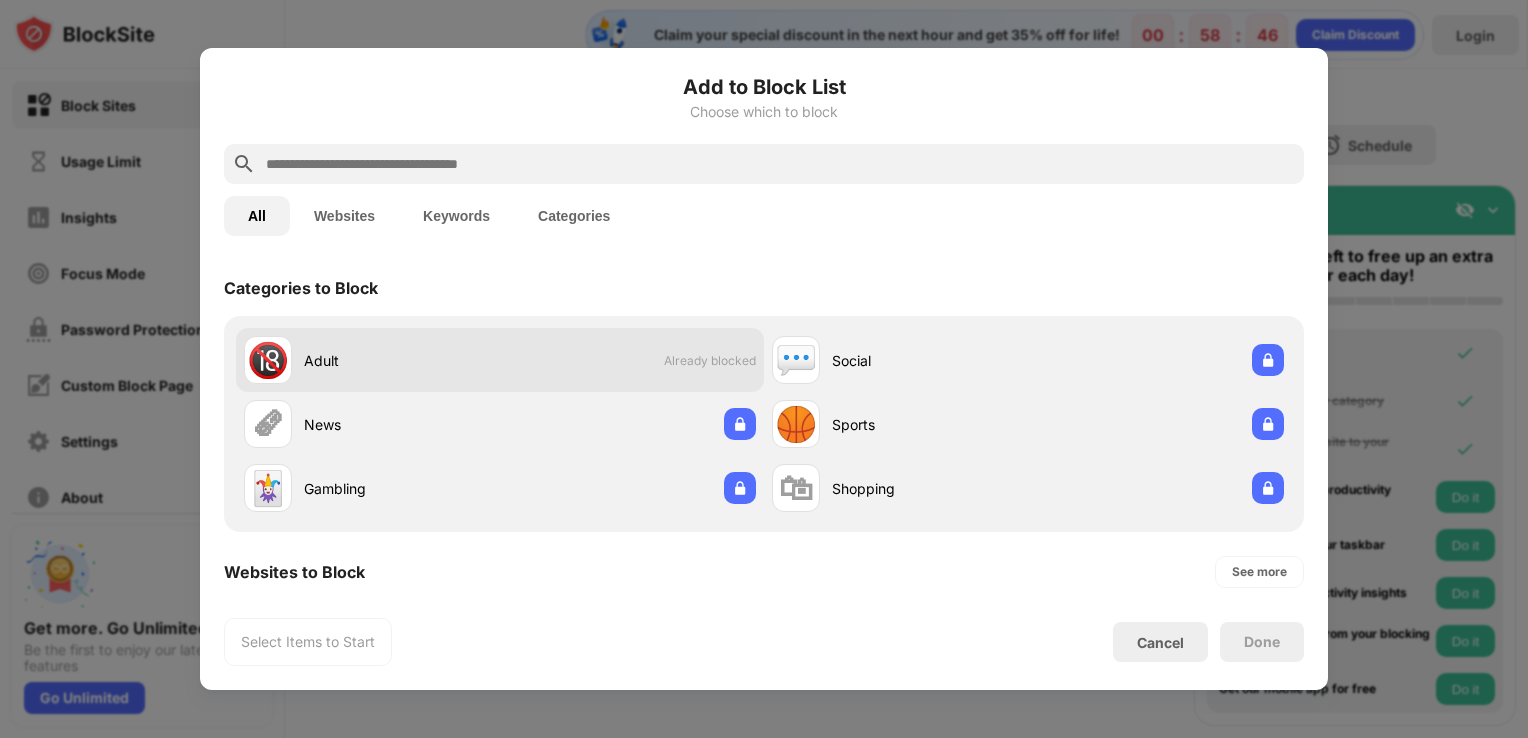 click on "🔞 Adult" at bounding box center [372, 360] 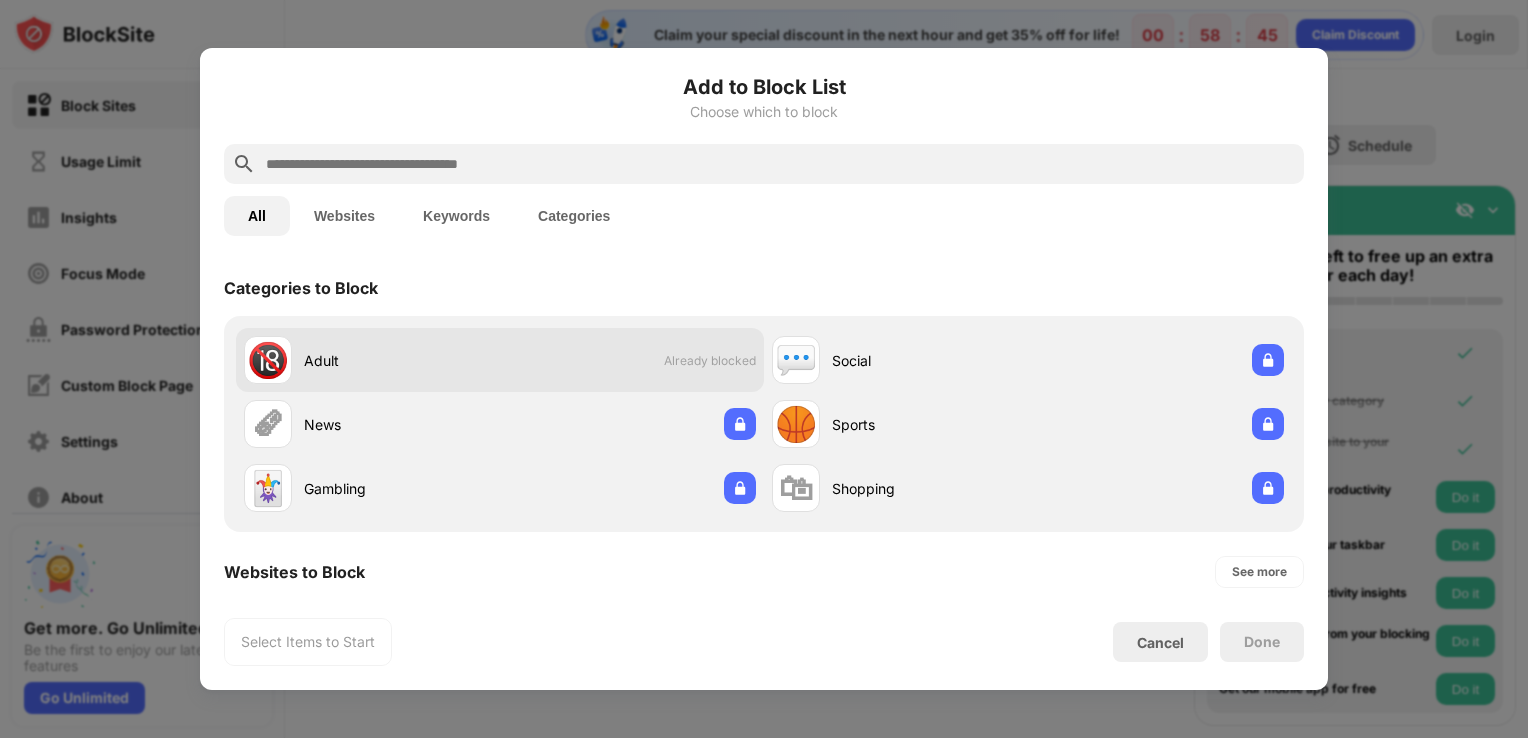 click on "🔞 Adult" at bounding box center (372, 360) 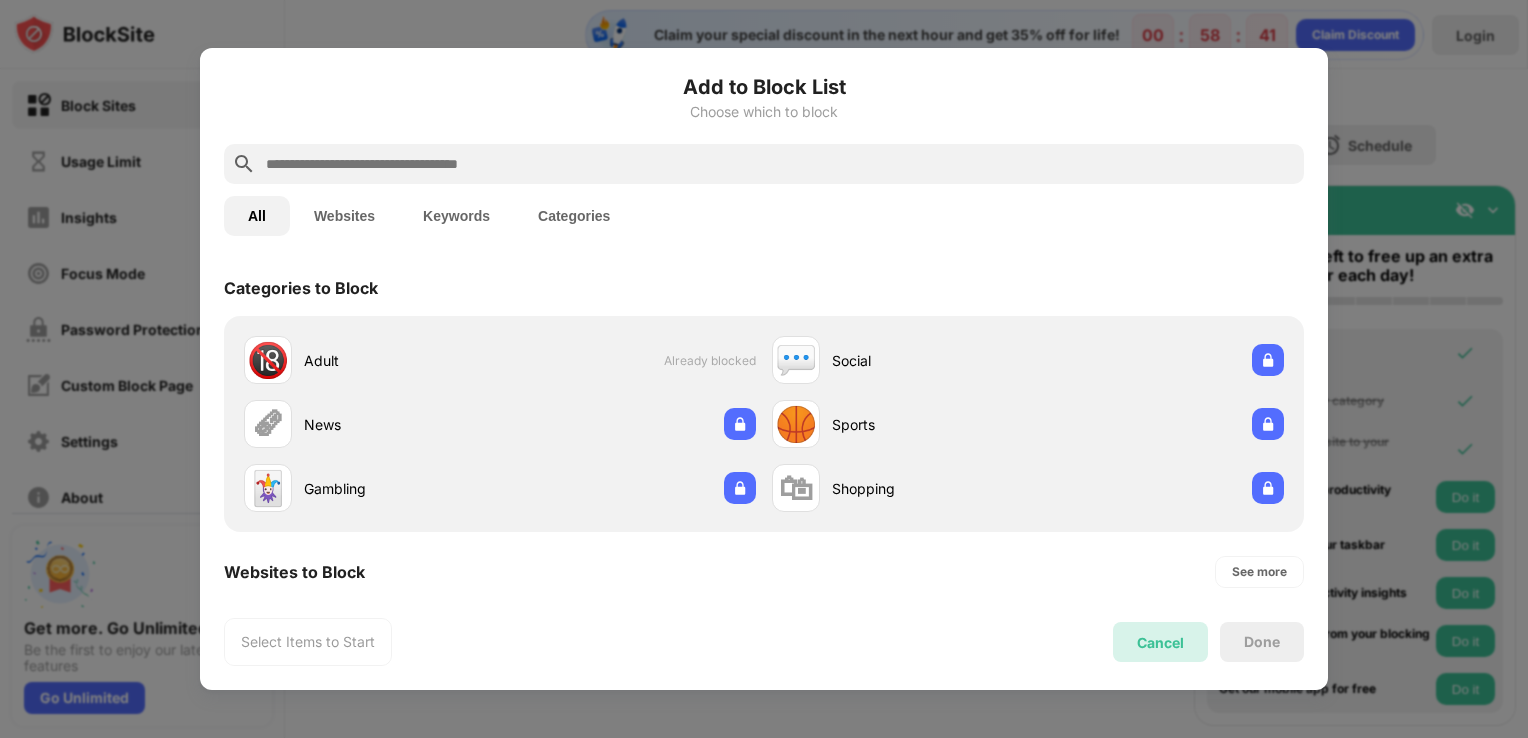 click on "Cancel" at bounding box center (1160, 642) 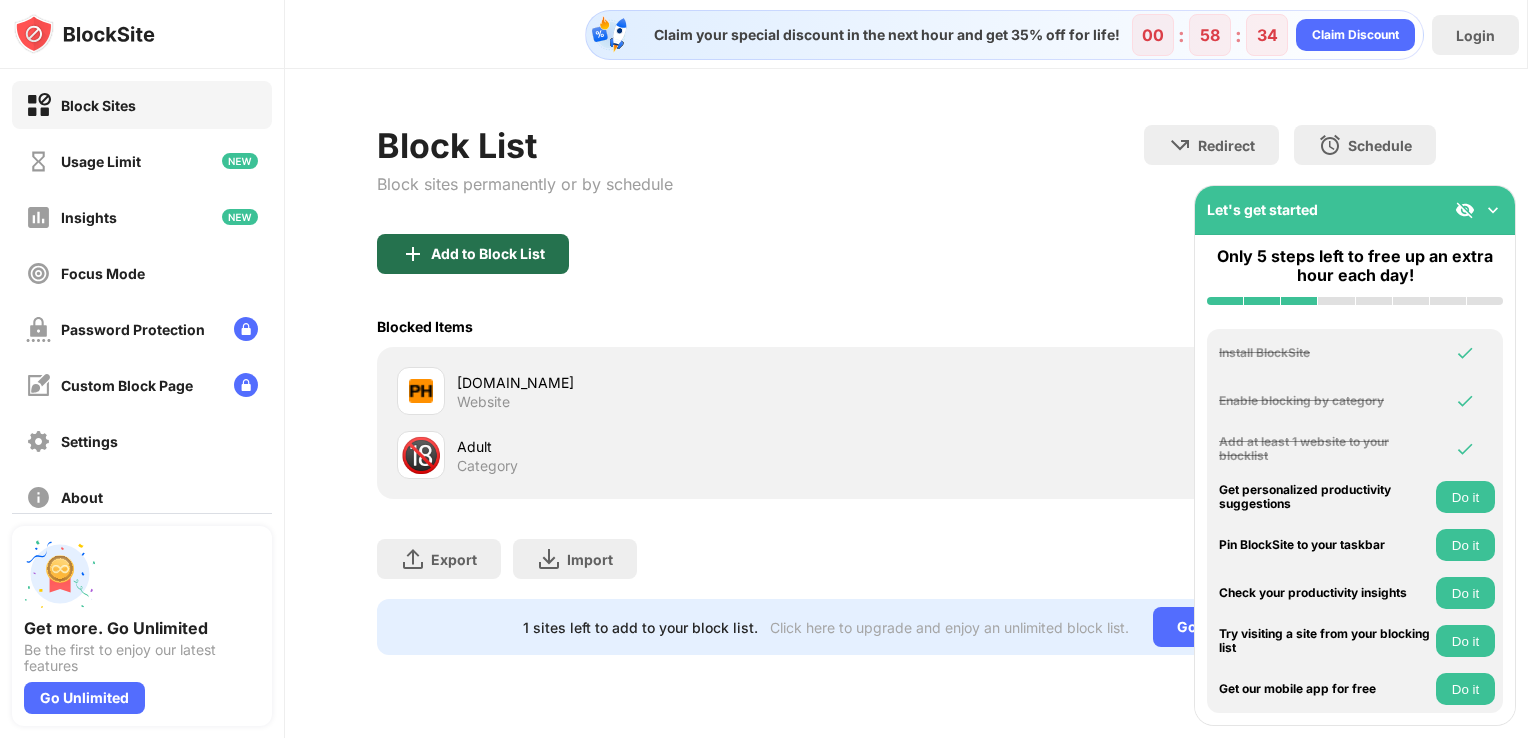 click on "Add to Block List" at bounding box center [473, 254] 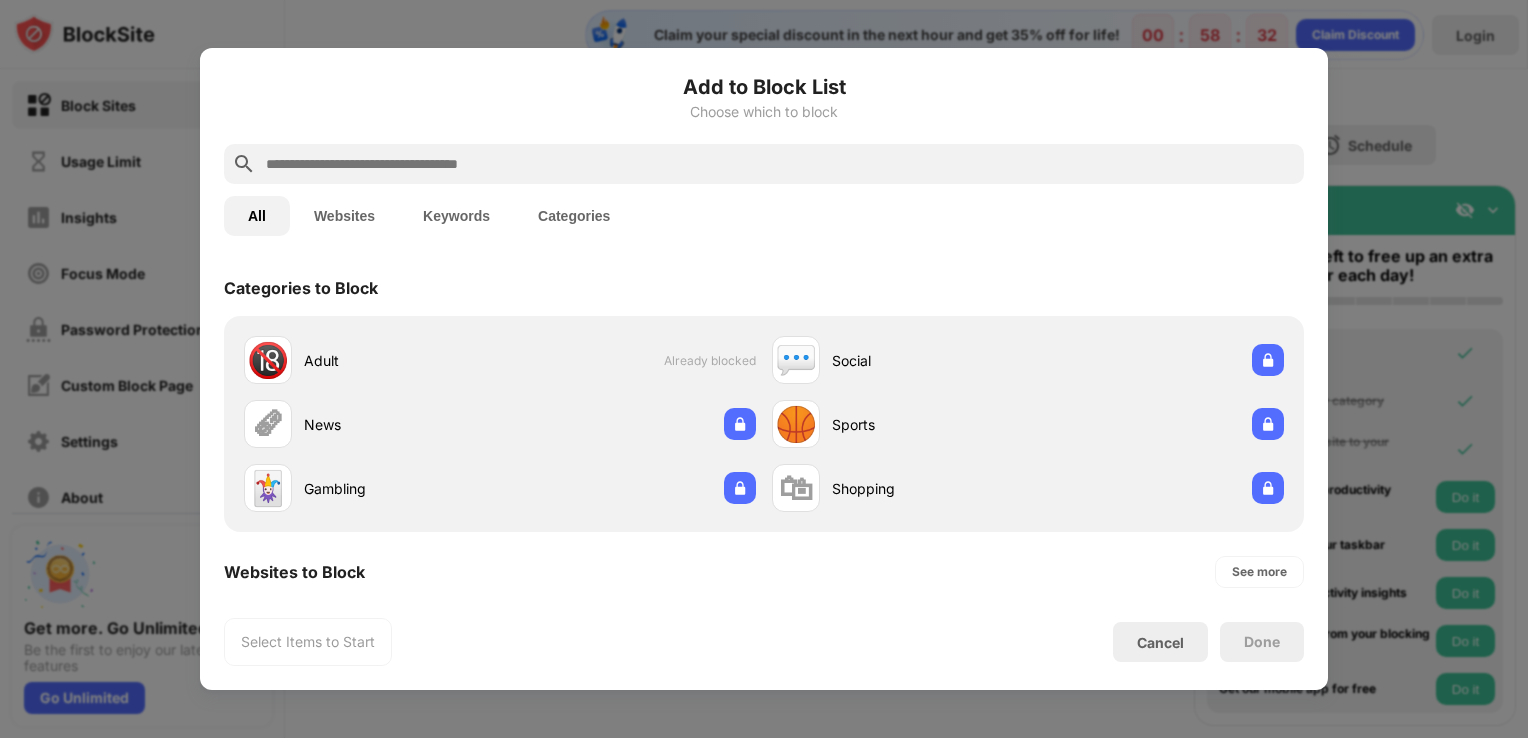 click at bounding box center (780, 164) 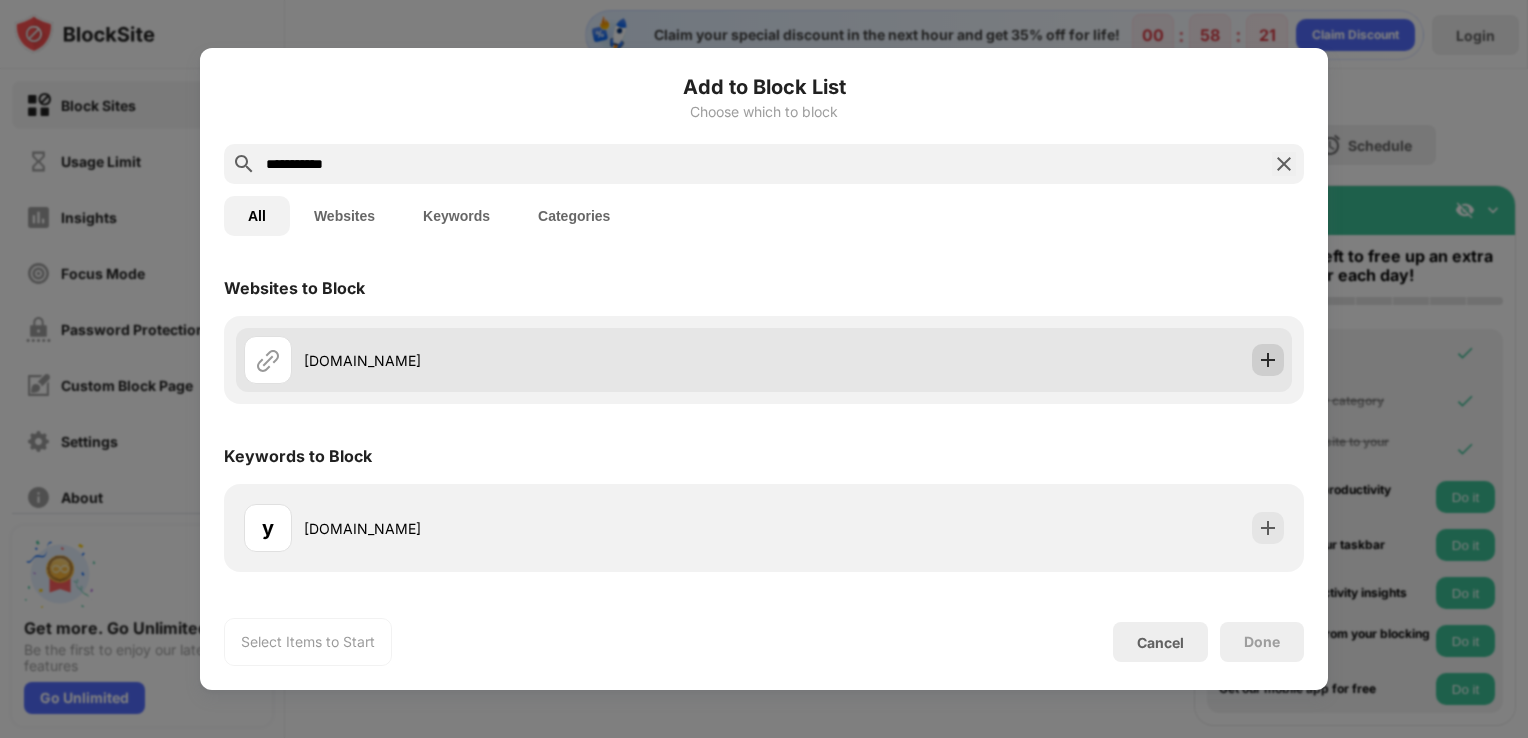 type on "**********" 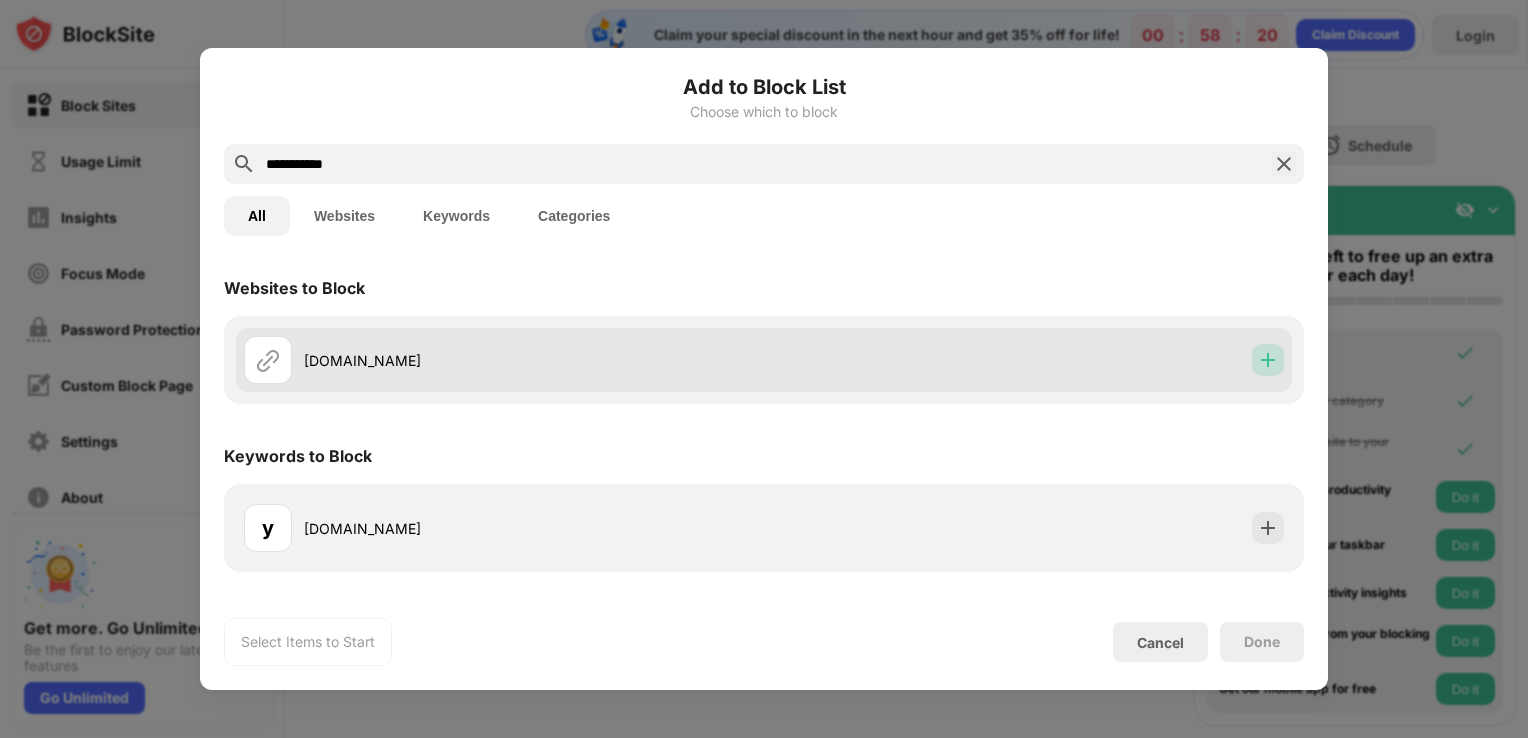click at bounding box center [1268, 360] 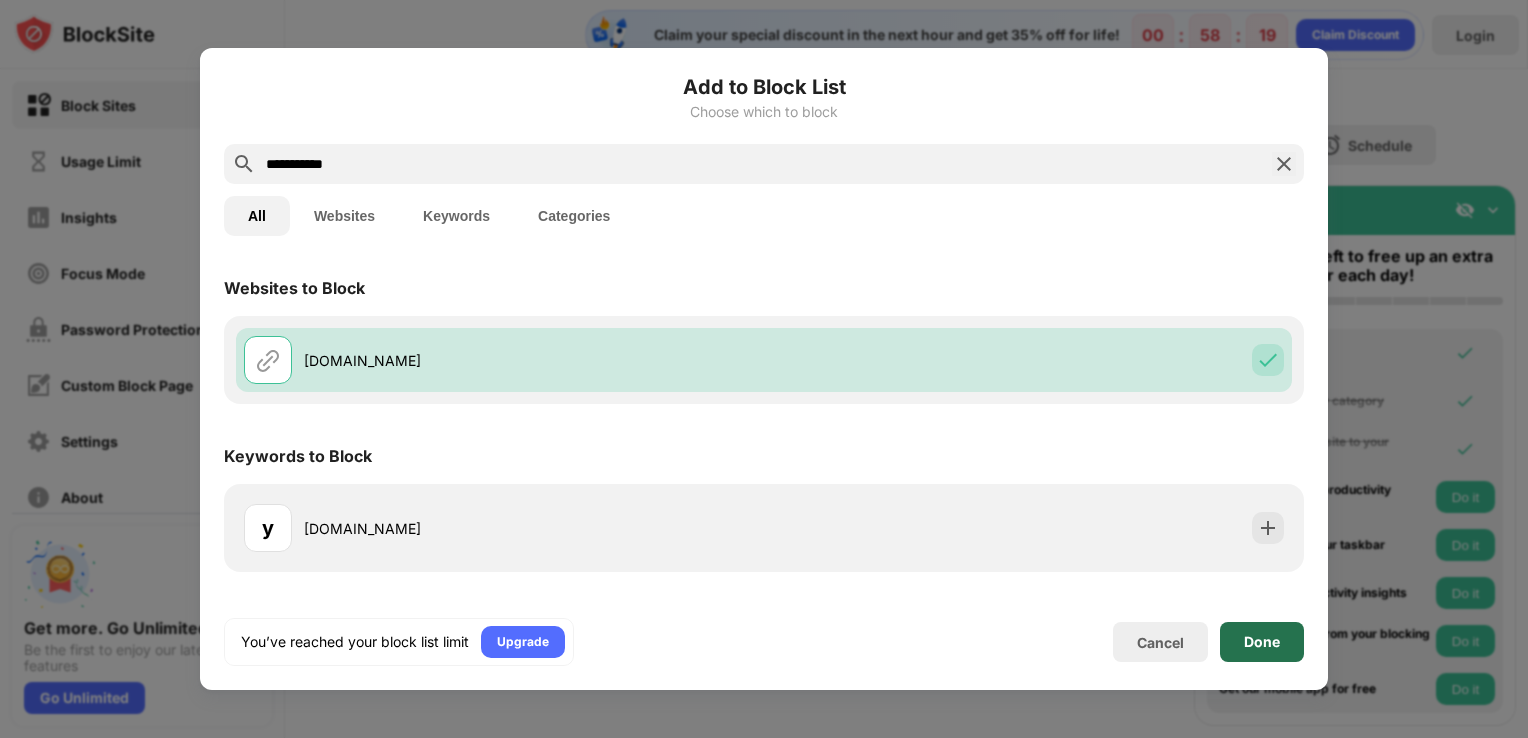 click on "Done" at bounding box center (1262, 642) 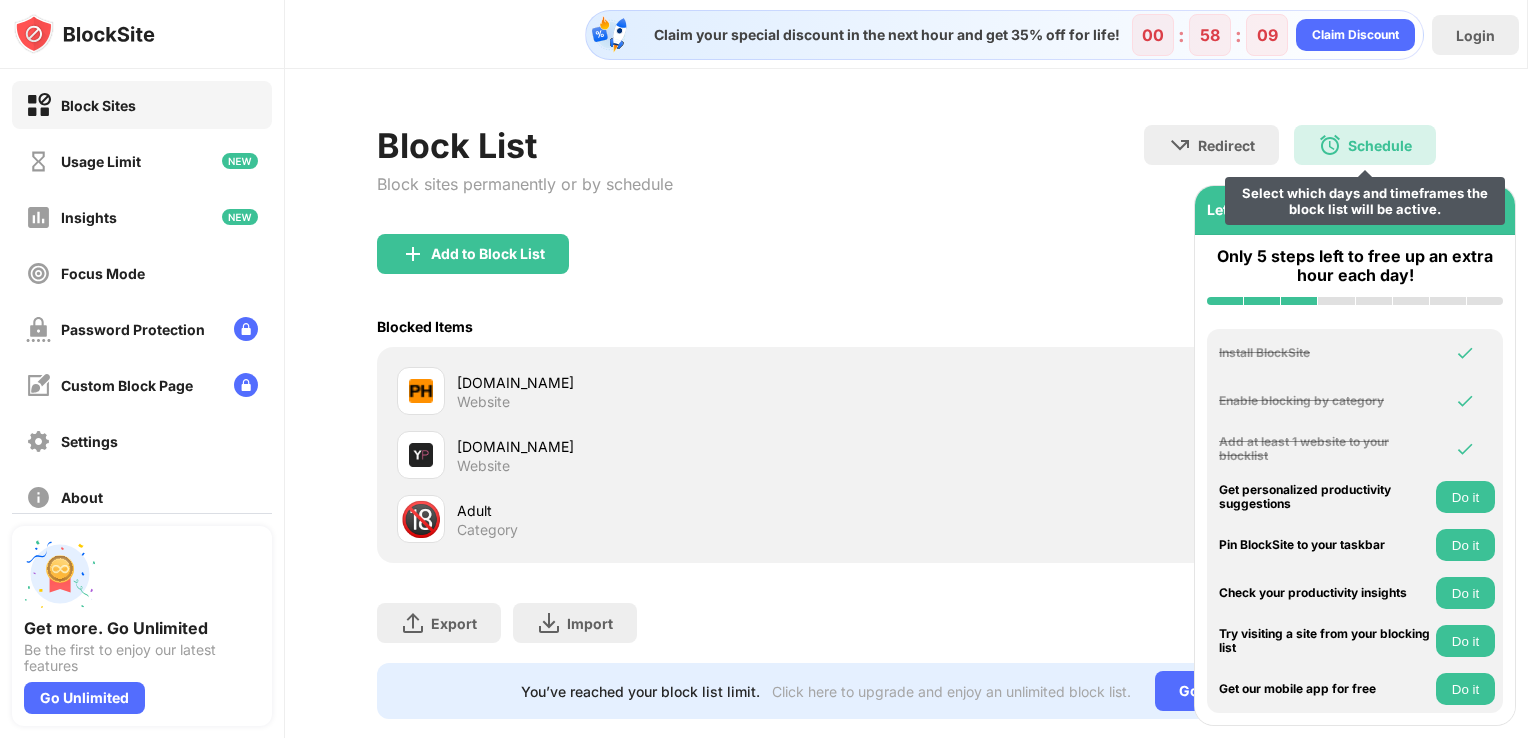 click at bounding box center (1330, 145) 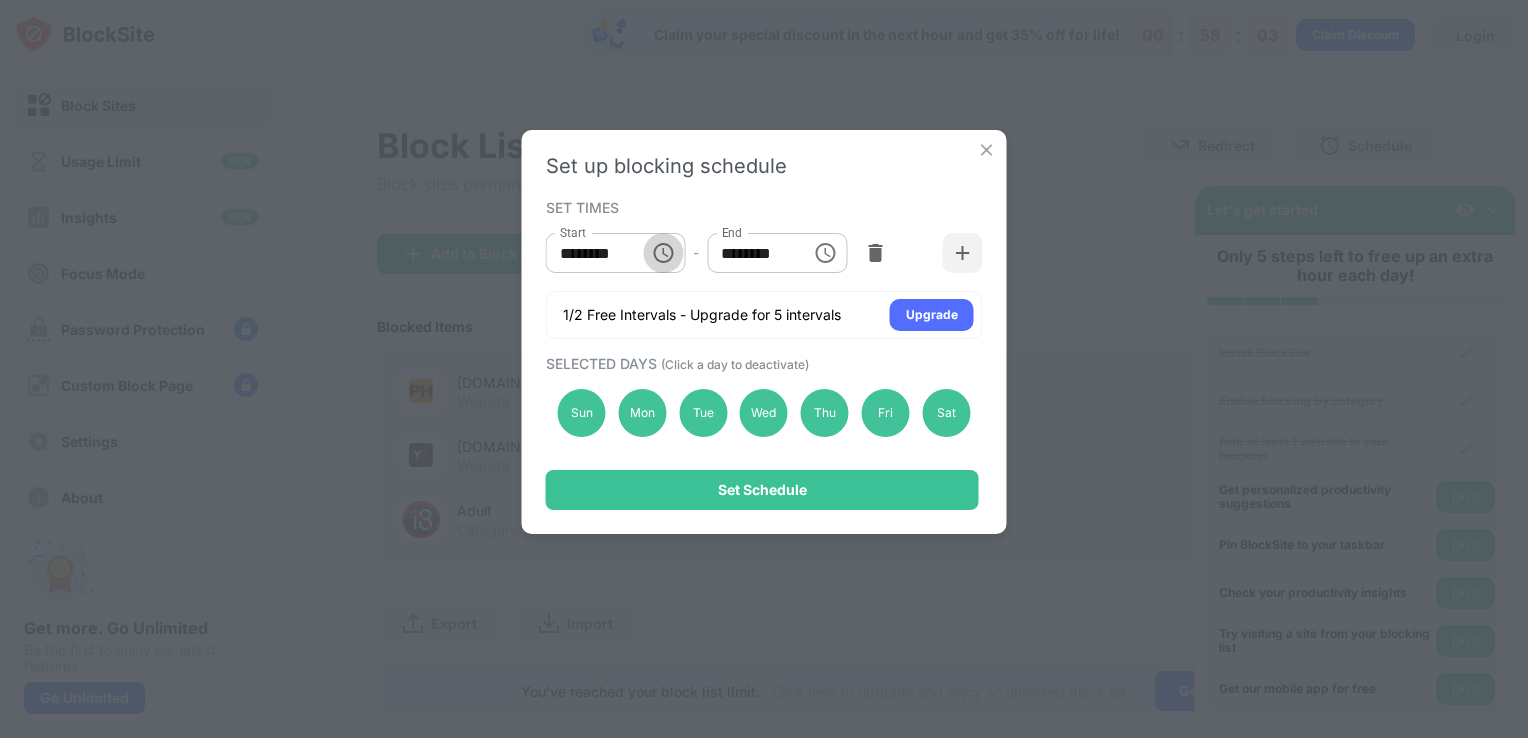 click at bounding box center [663, 253] 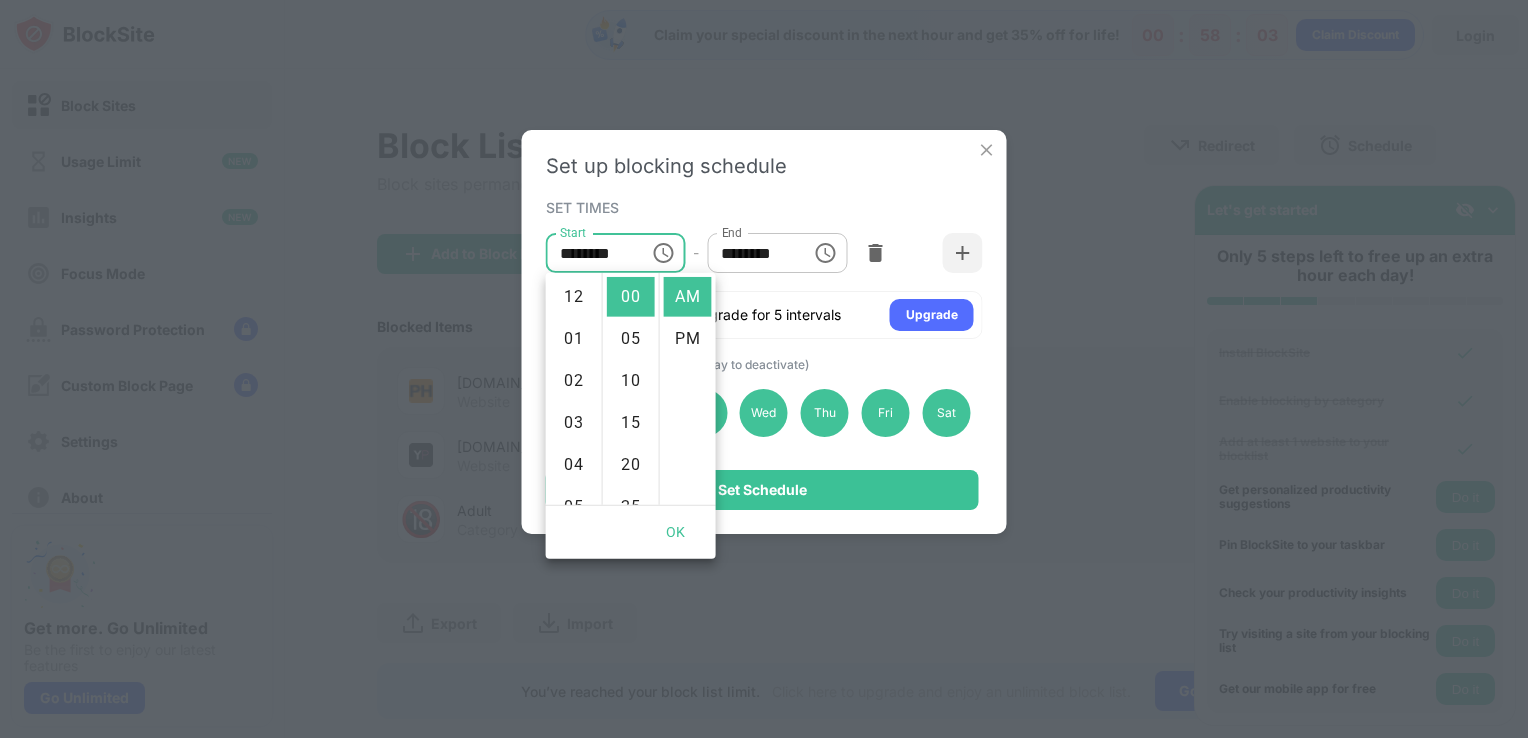 scroll, scrollTop: 420, scrollLeft: 0, axis: vertical 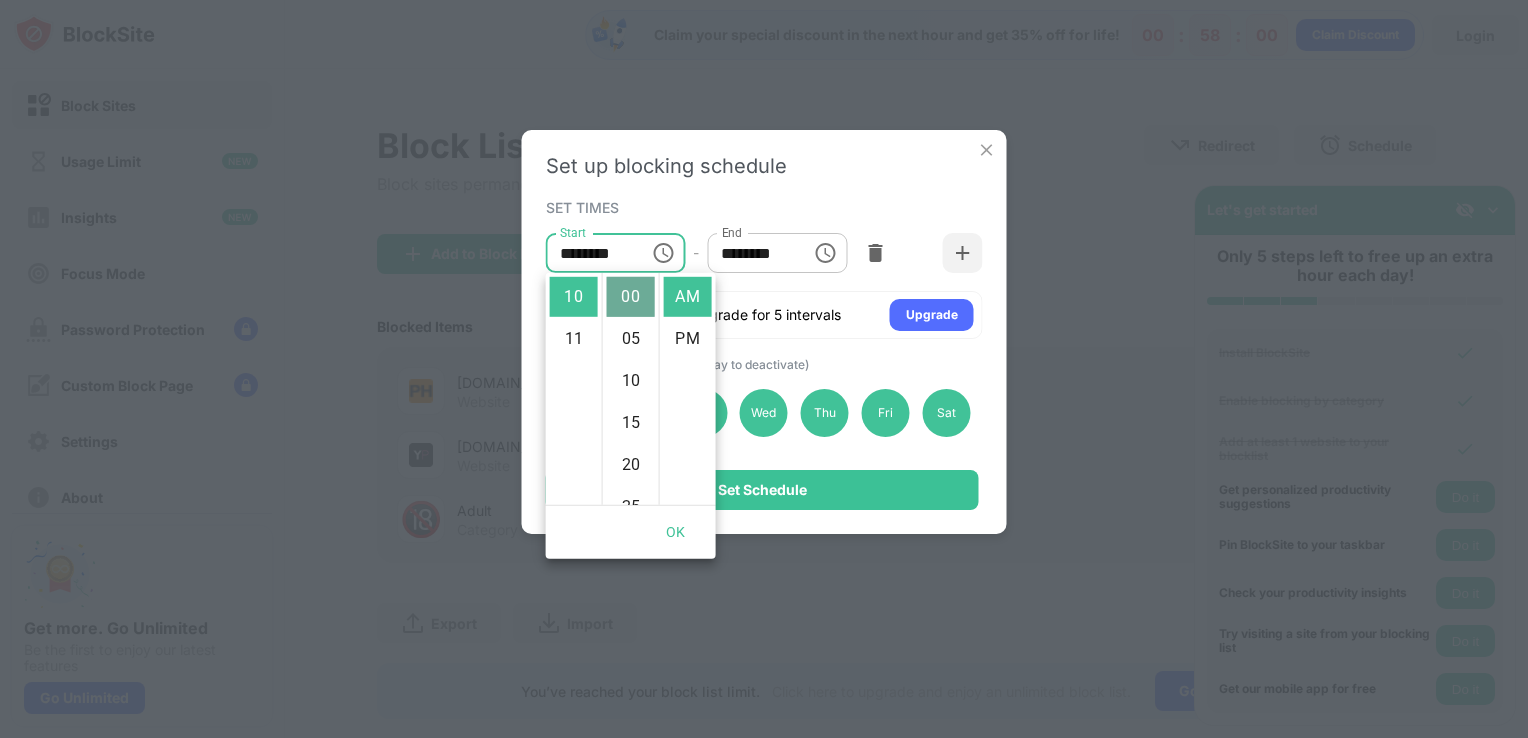 click on "00" at bounding box center (631, 297) 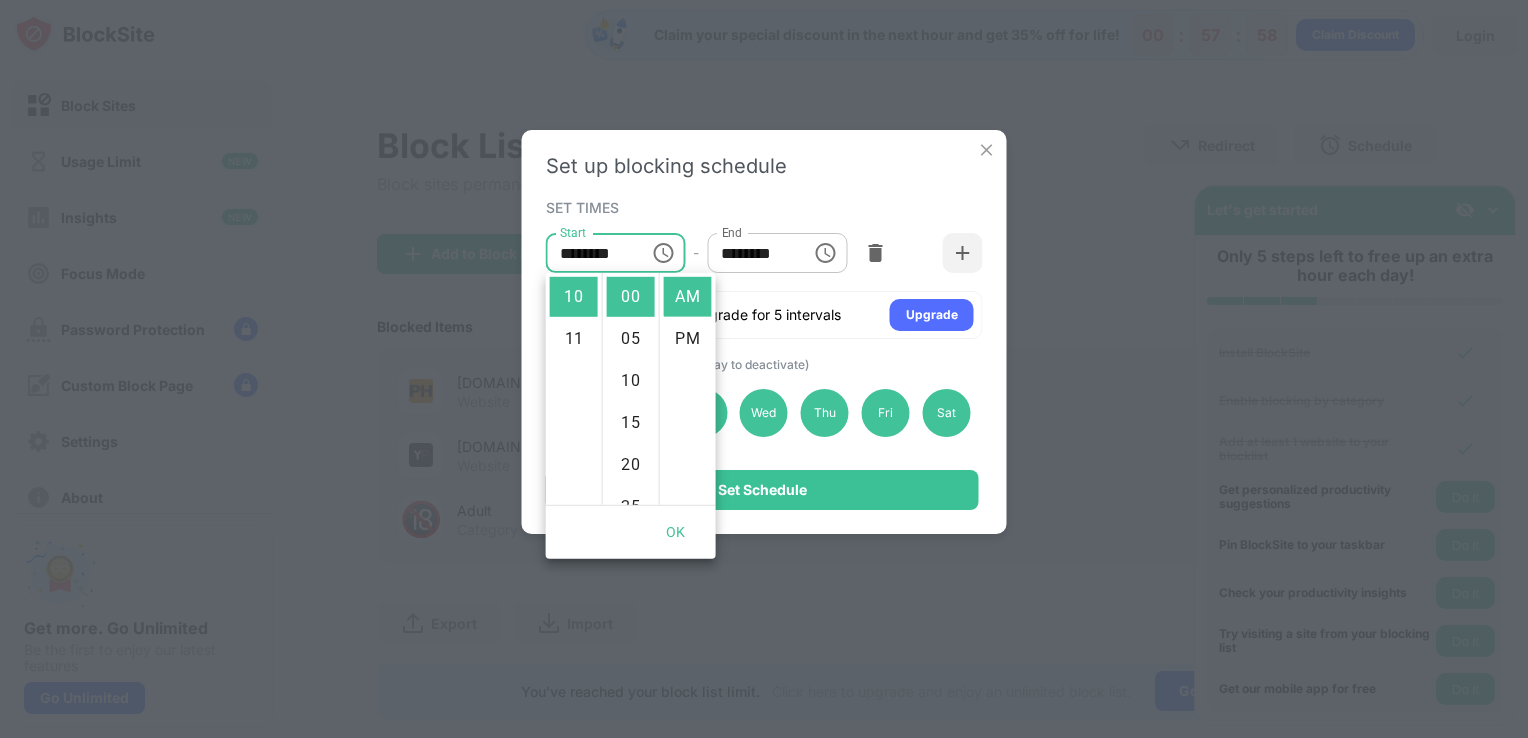 click on "********" at bounding box center [752, 253] 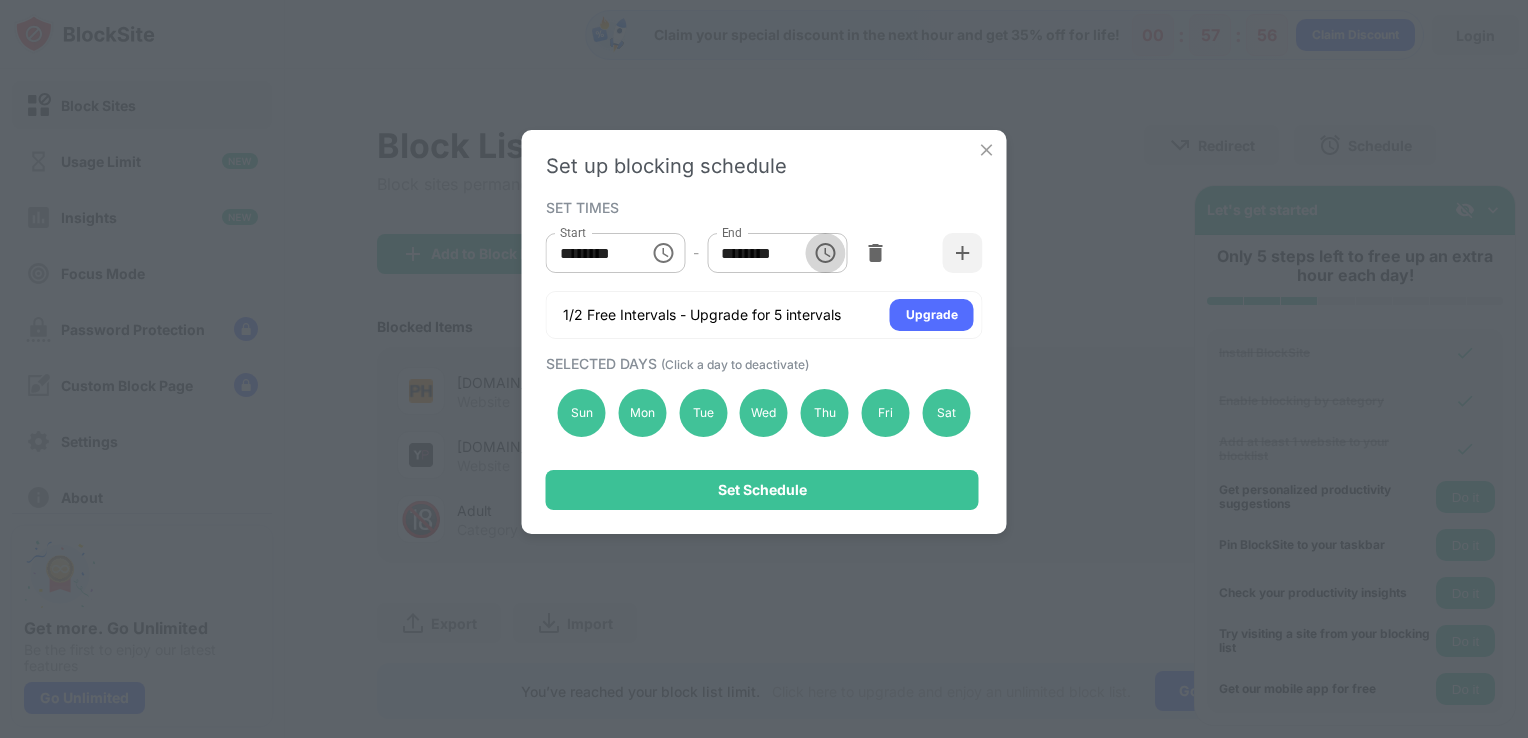 click 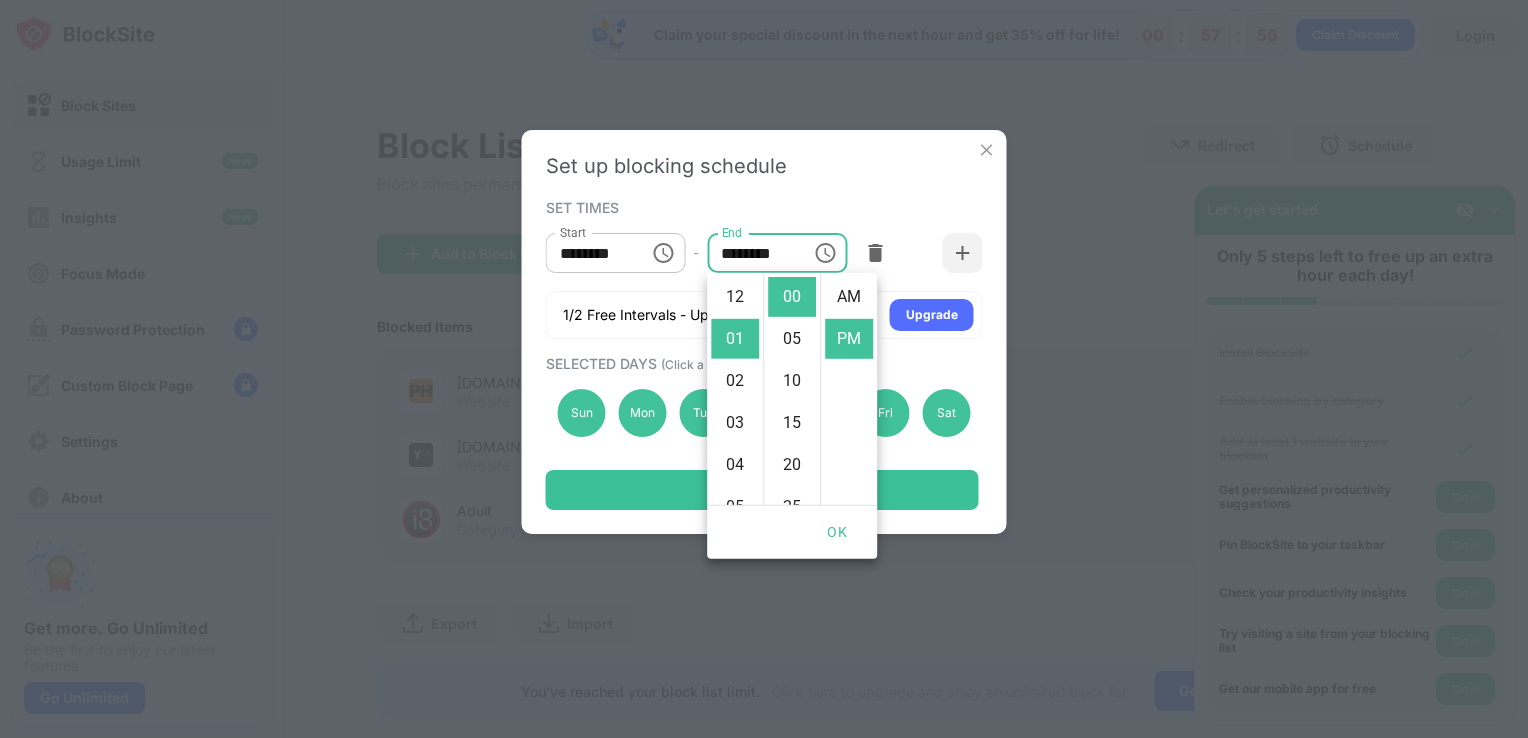 scroll, scrollTop: 42, scrollLeft: 0, axis: vertical 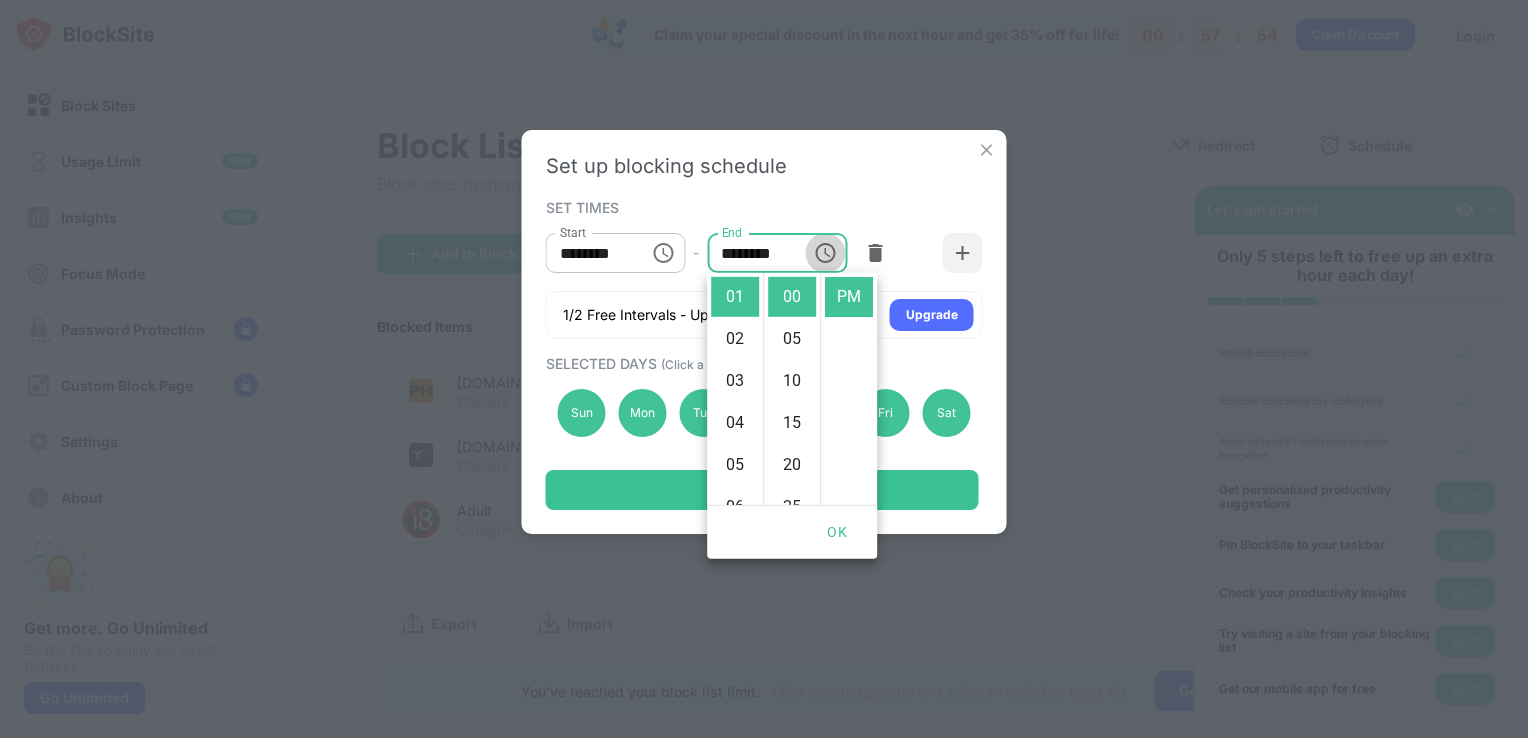 click 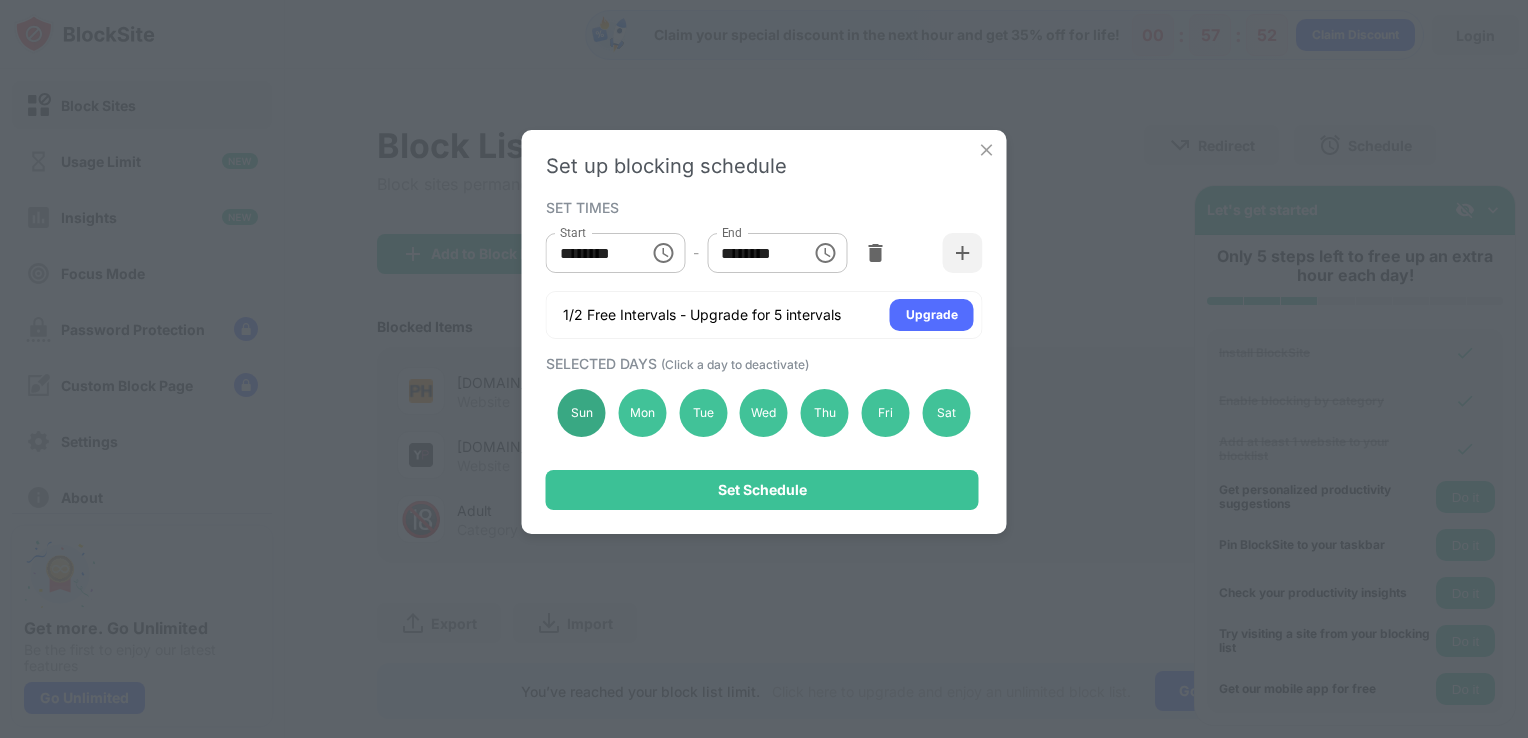 click on "Sun" at bounding box center [582, 413] 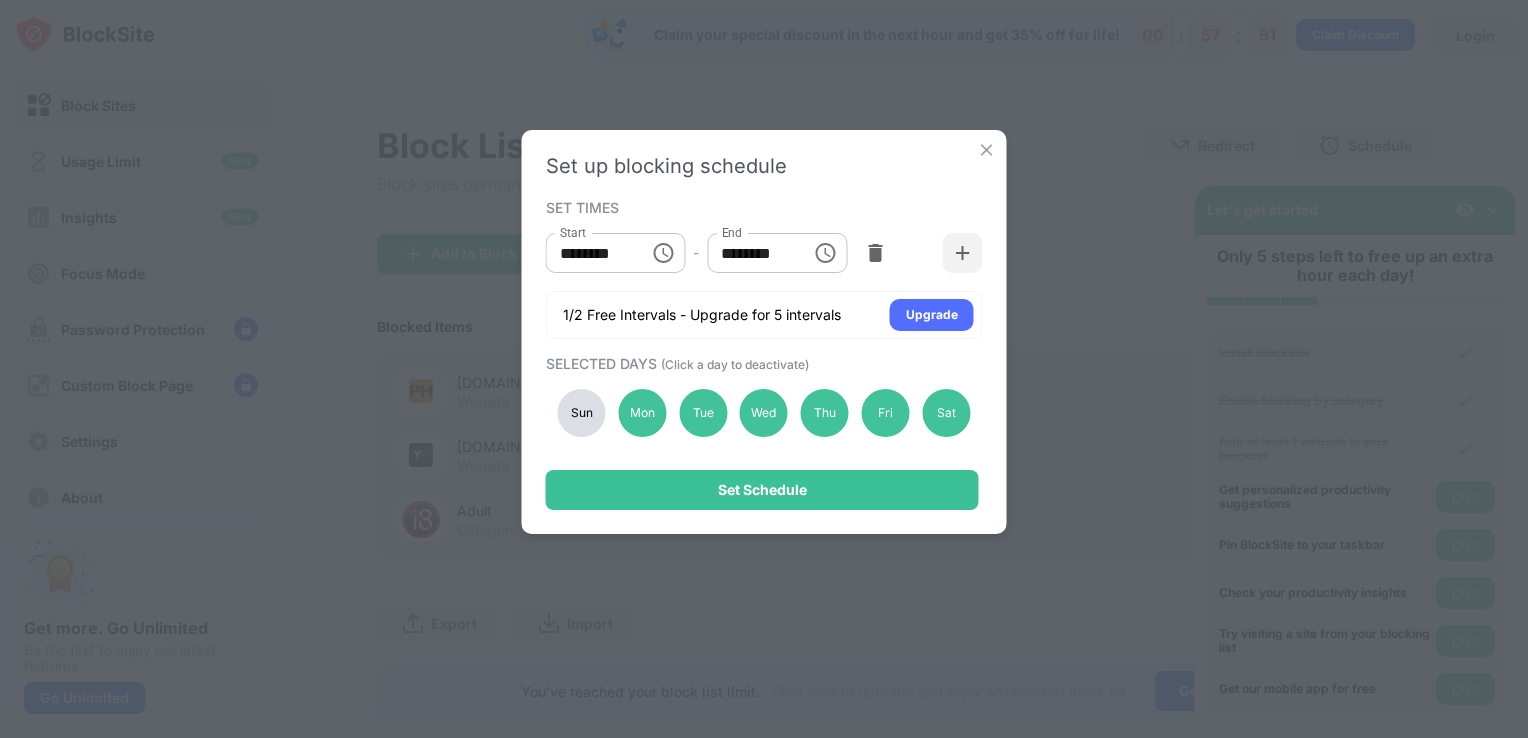 click on "Sun" at bounding box center (582, 413) 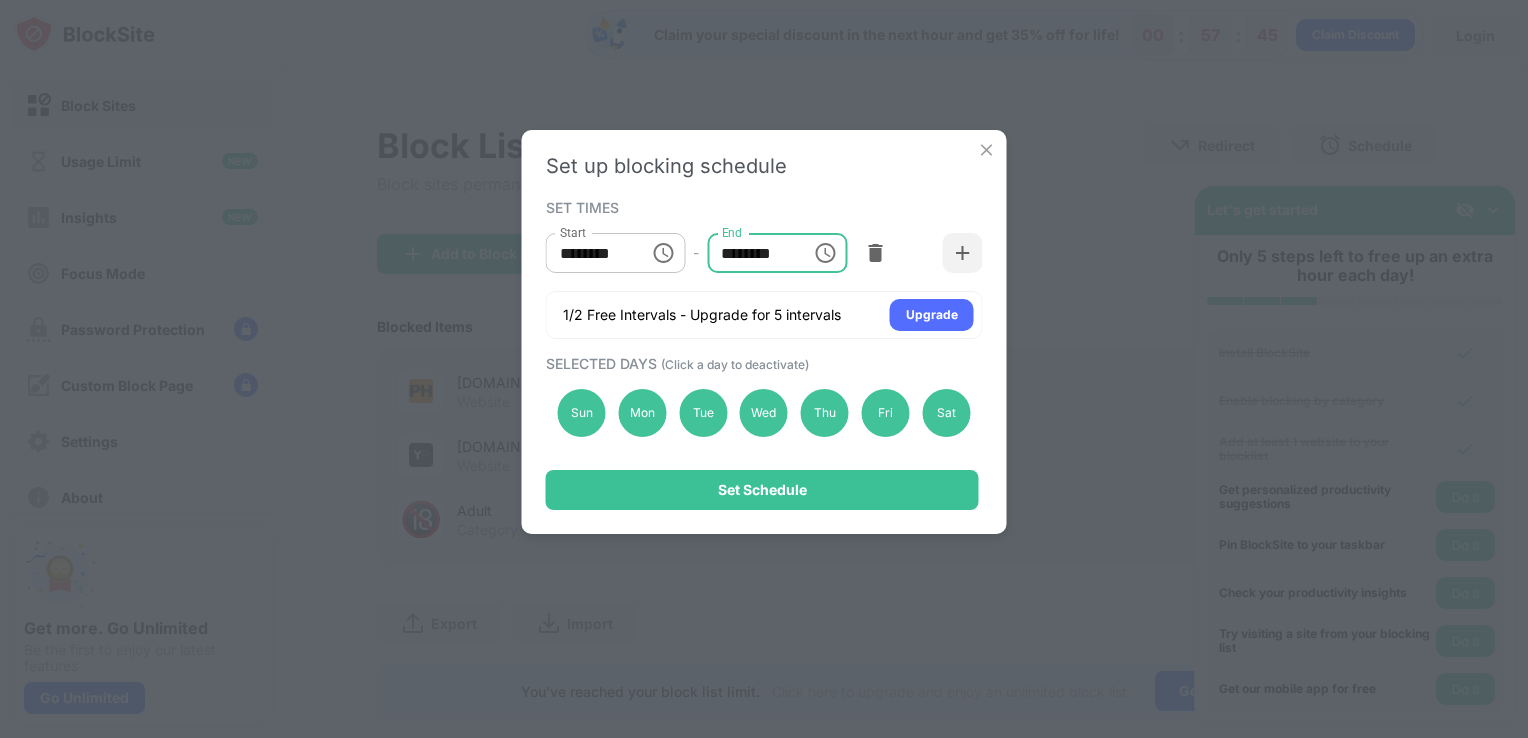 click on "********" at bounding box center [752, 253] 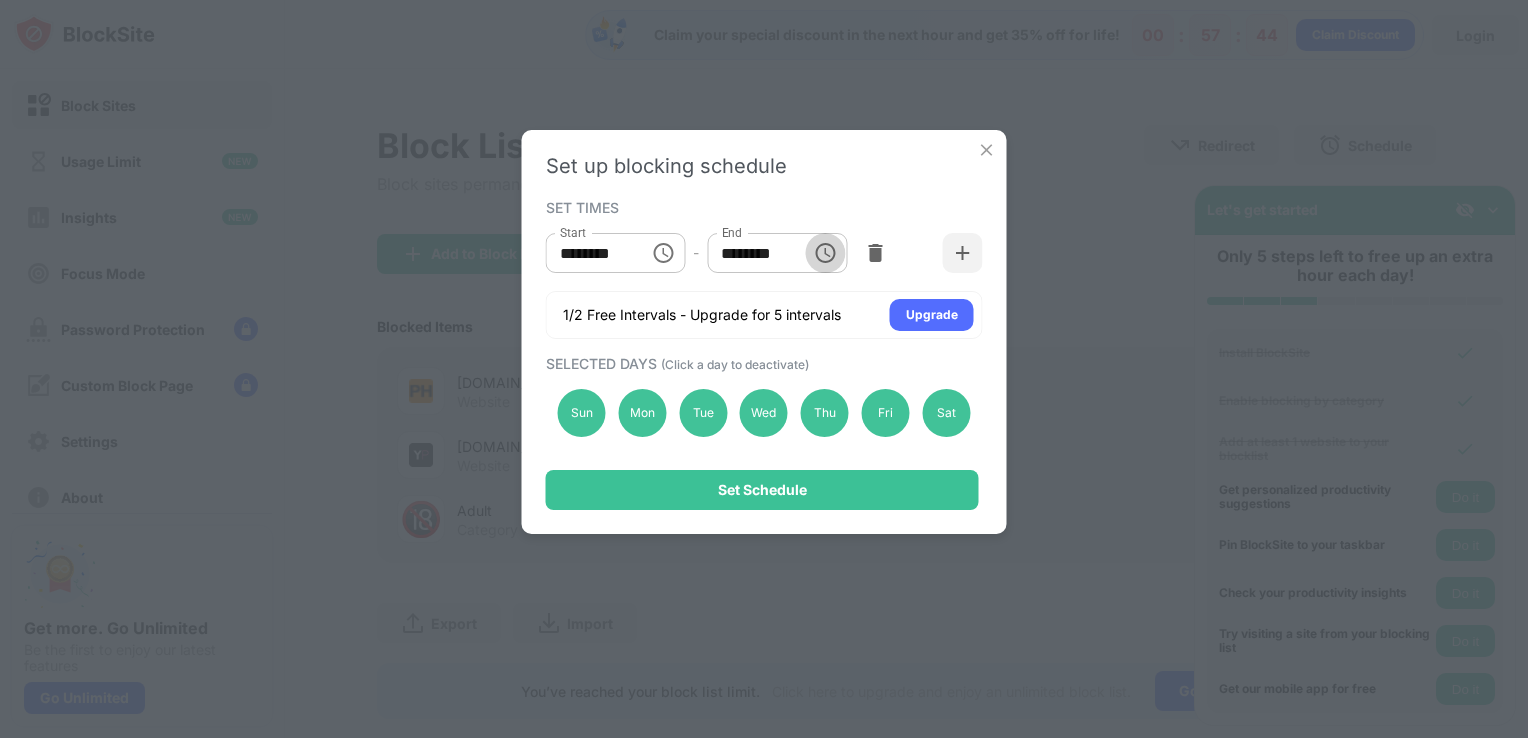click 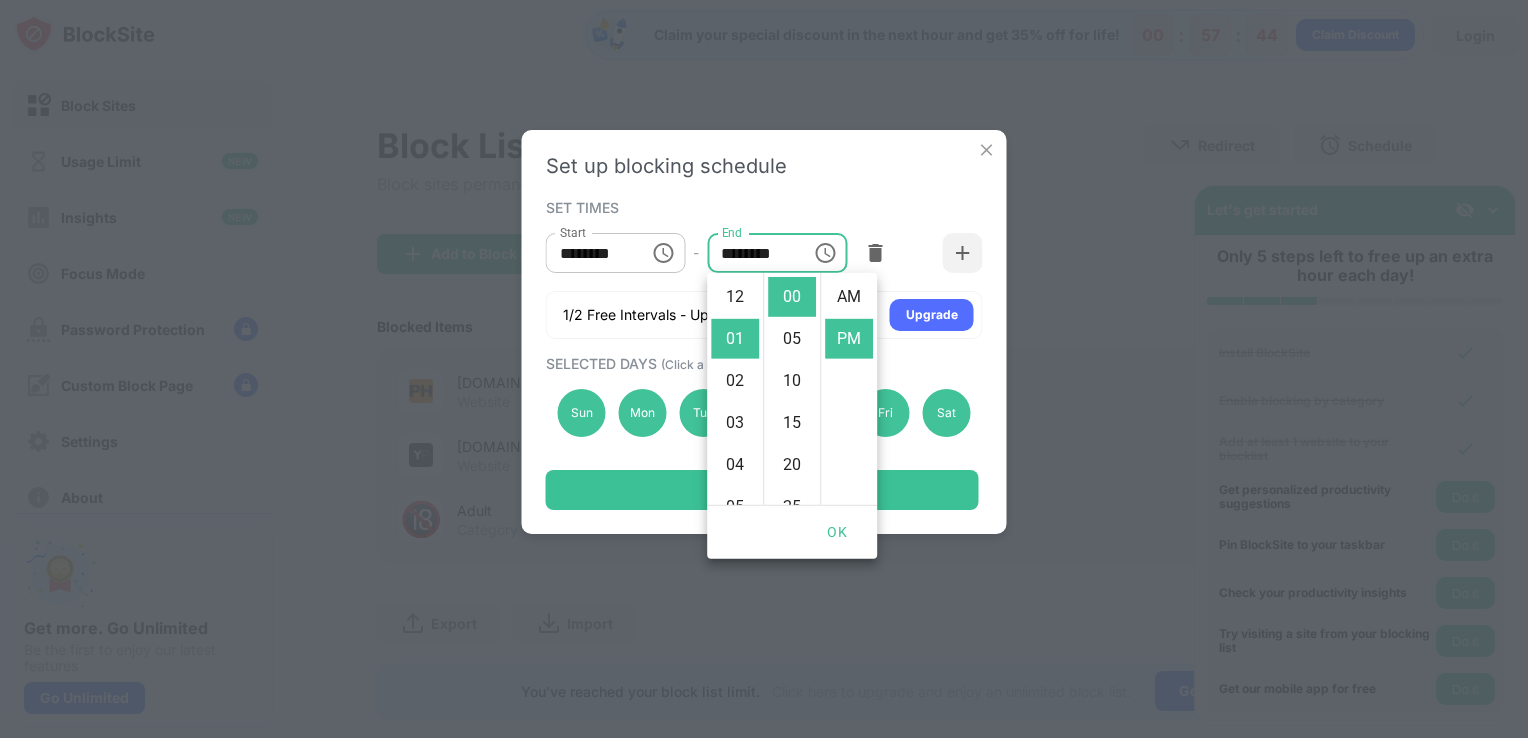 scroll, scrollTop: 42, scrollLeft: 0, axis: vertical 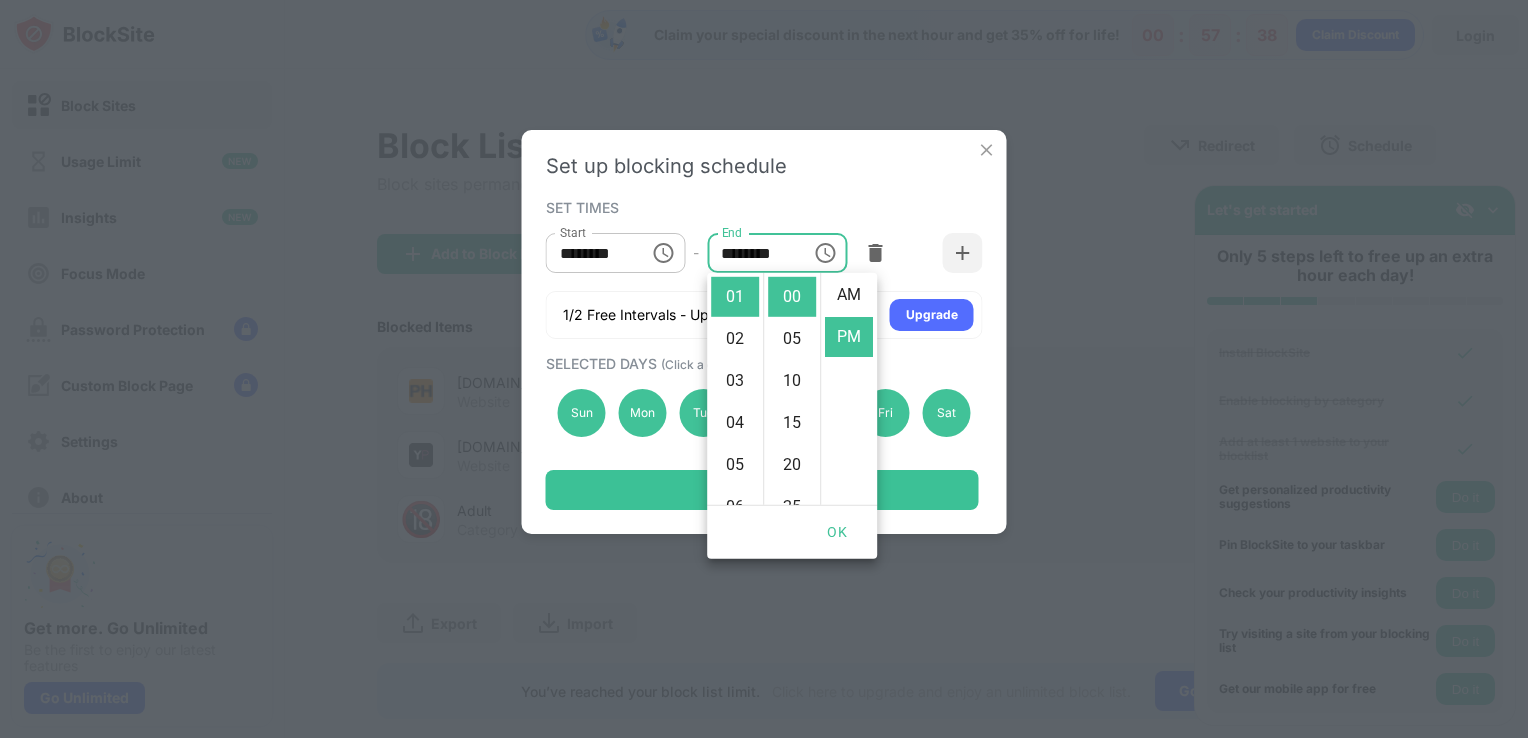 click on "******** Start" at bounding box center (616, 253) 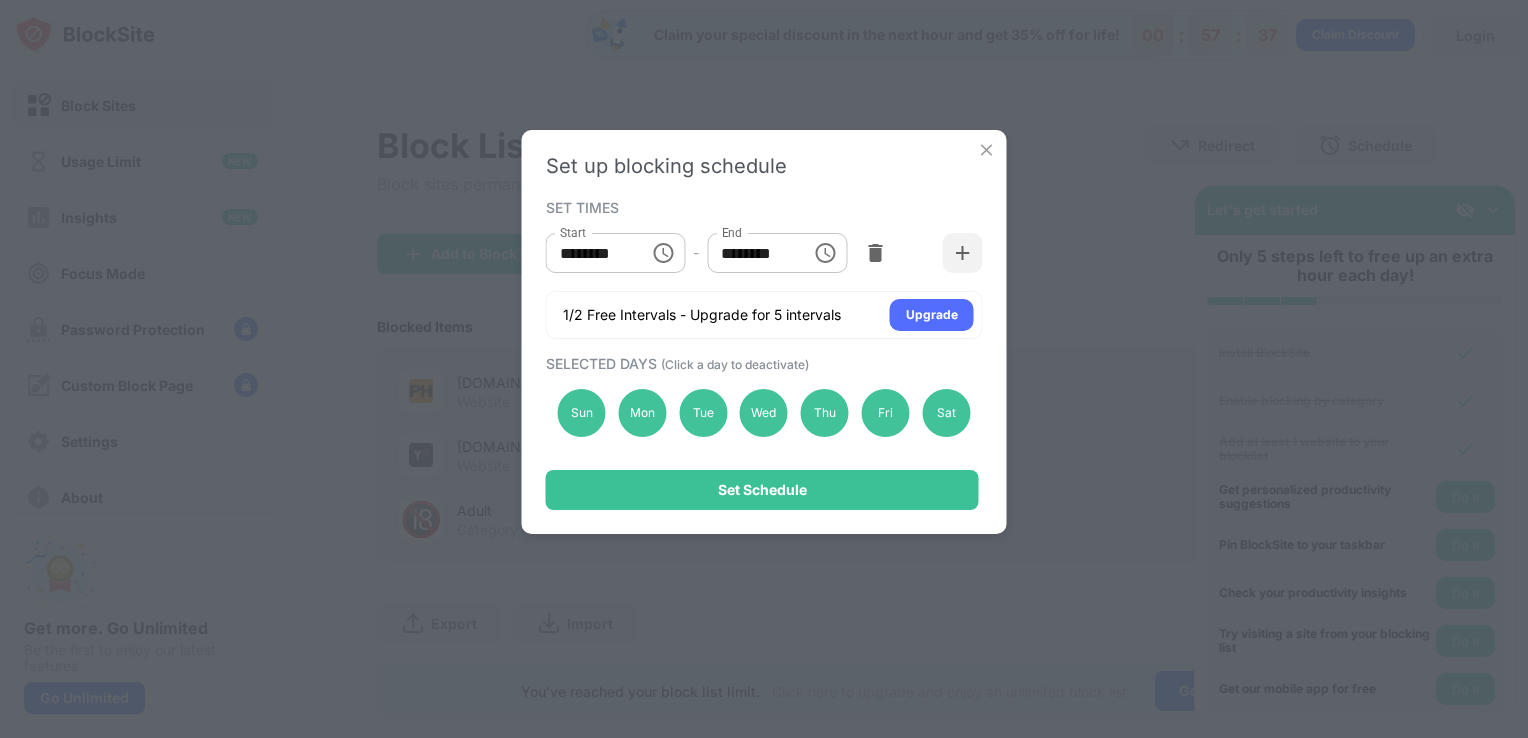 click on "******** Start" at bounding box center (616, 253) 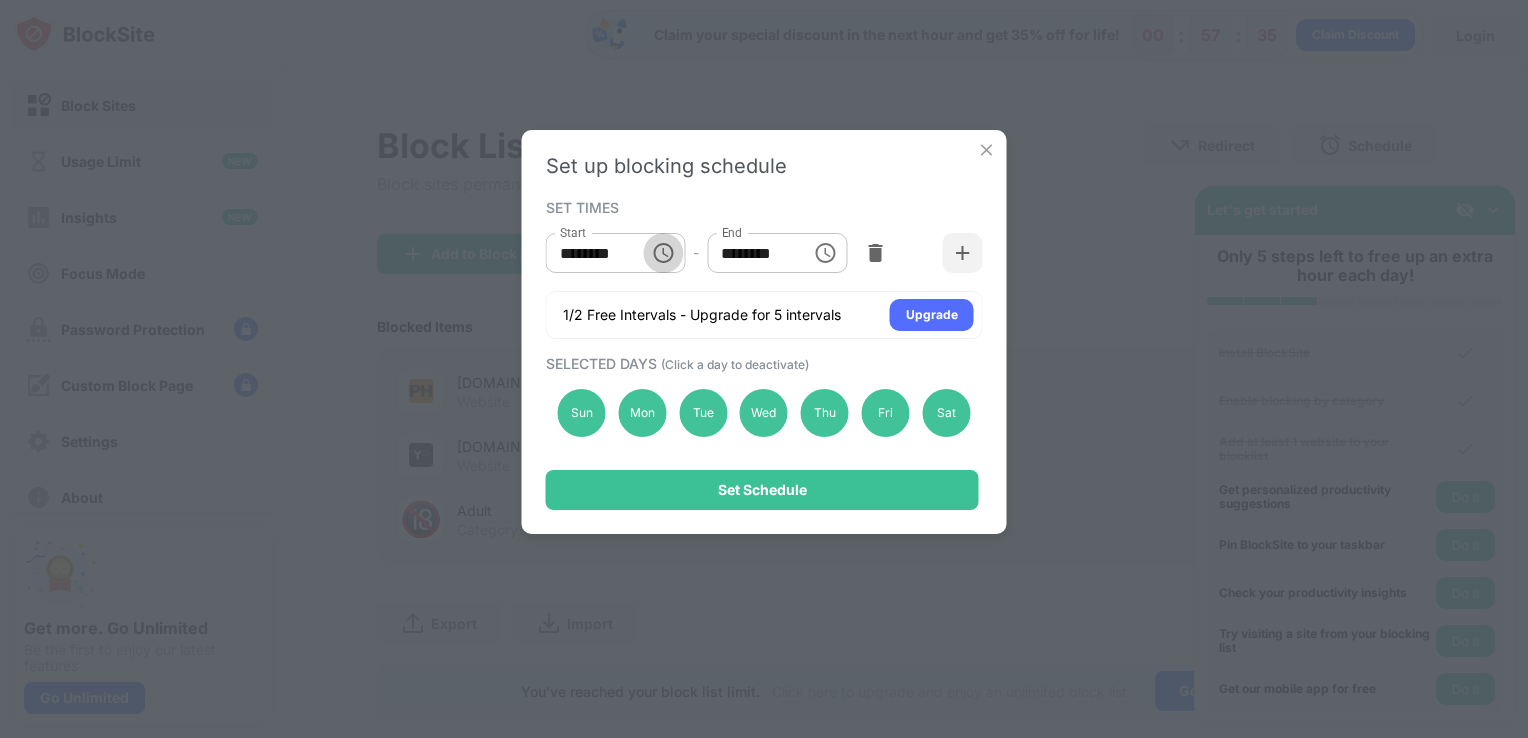 click 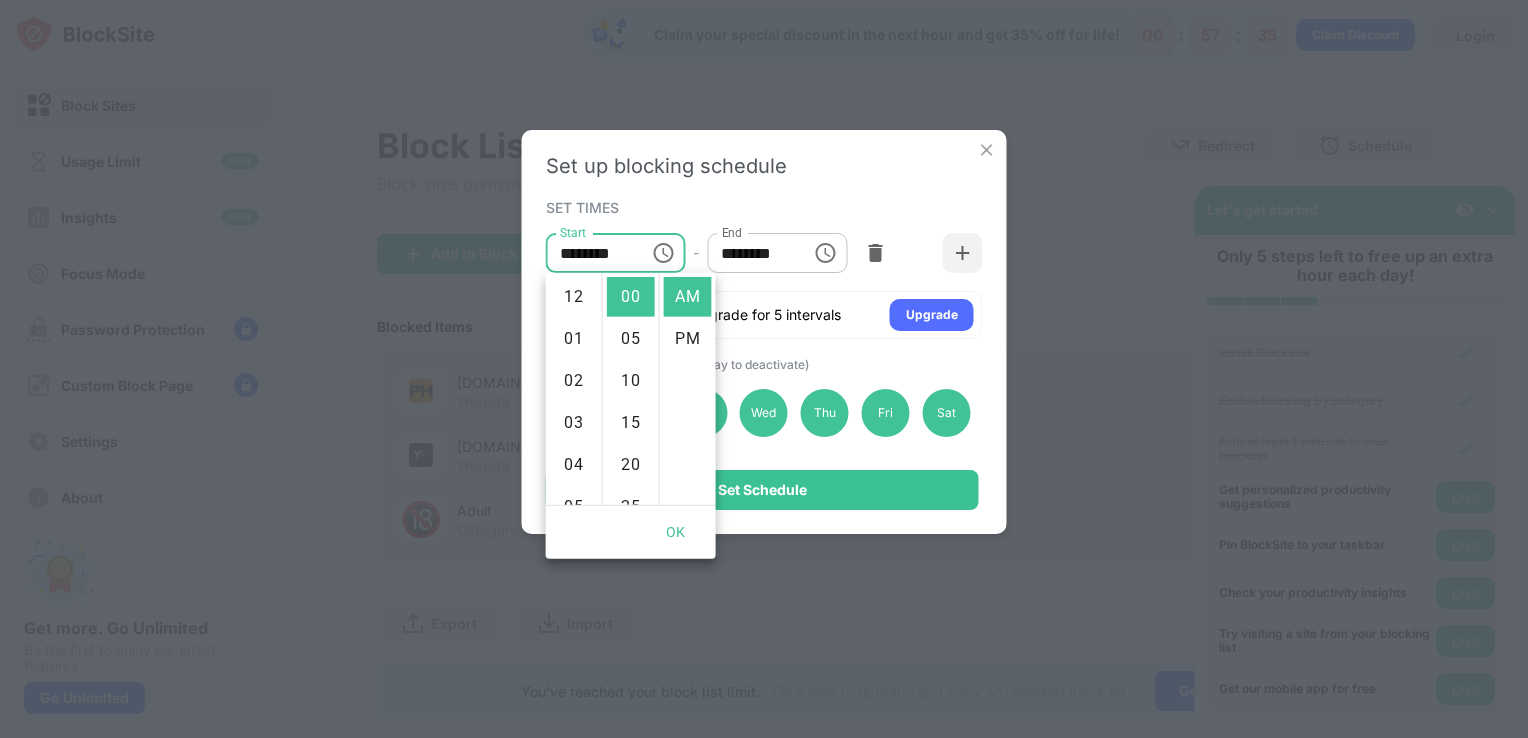 scroll, scrollTop: 420, scrollLeft: 0, axis: vertical 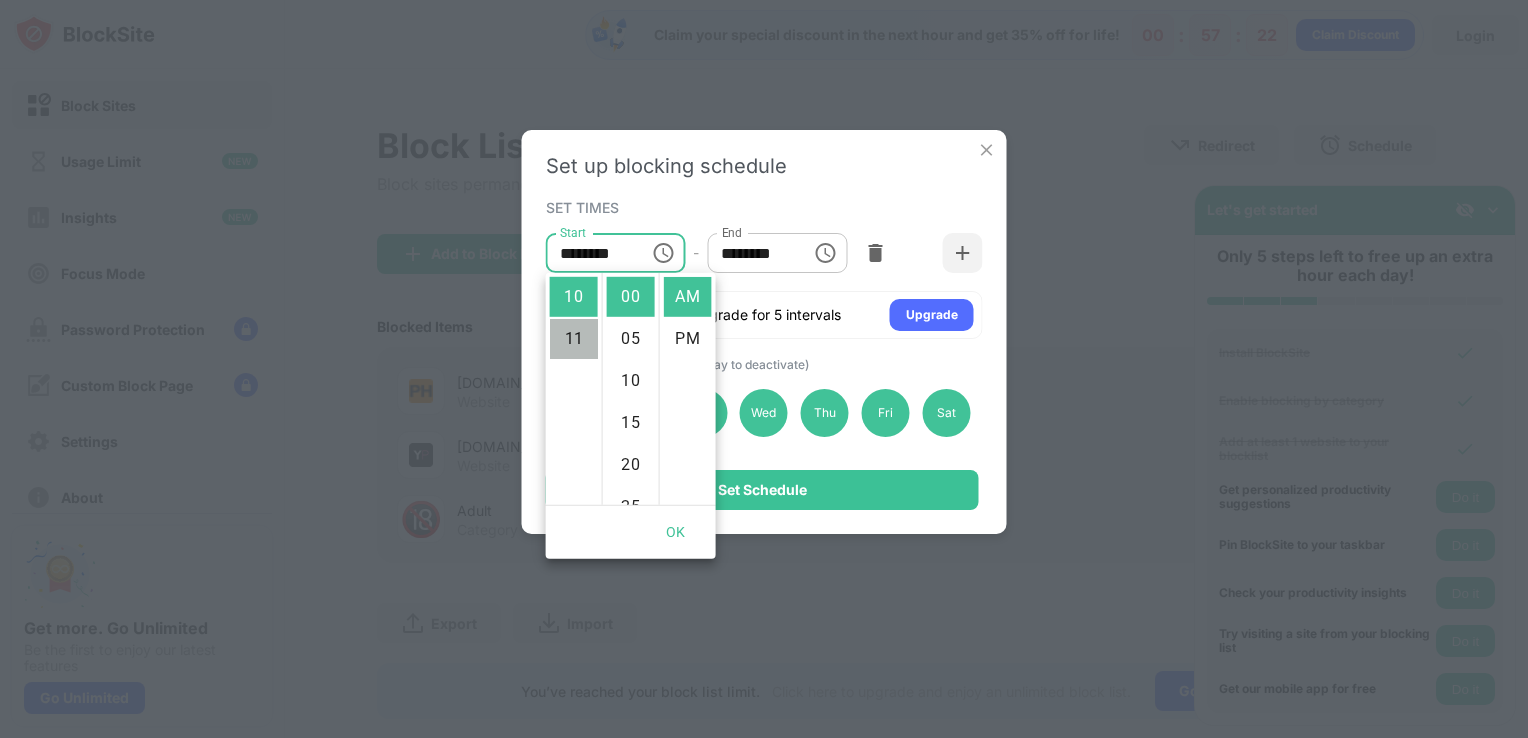 click on "11" at bounding box center [574, 339] 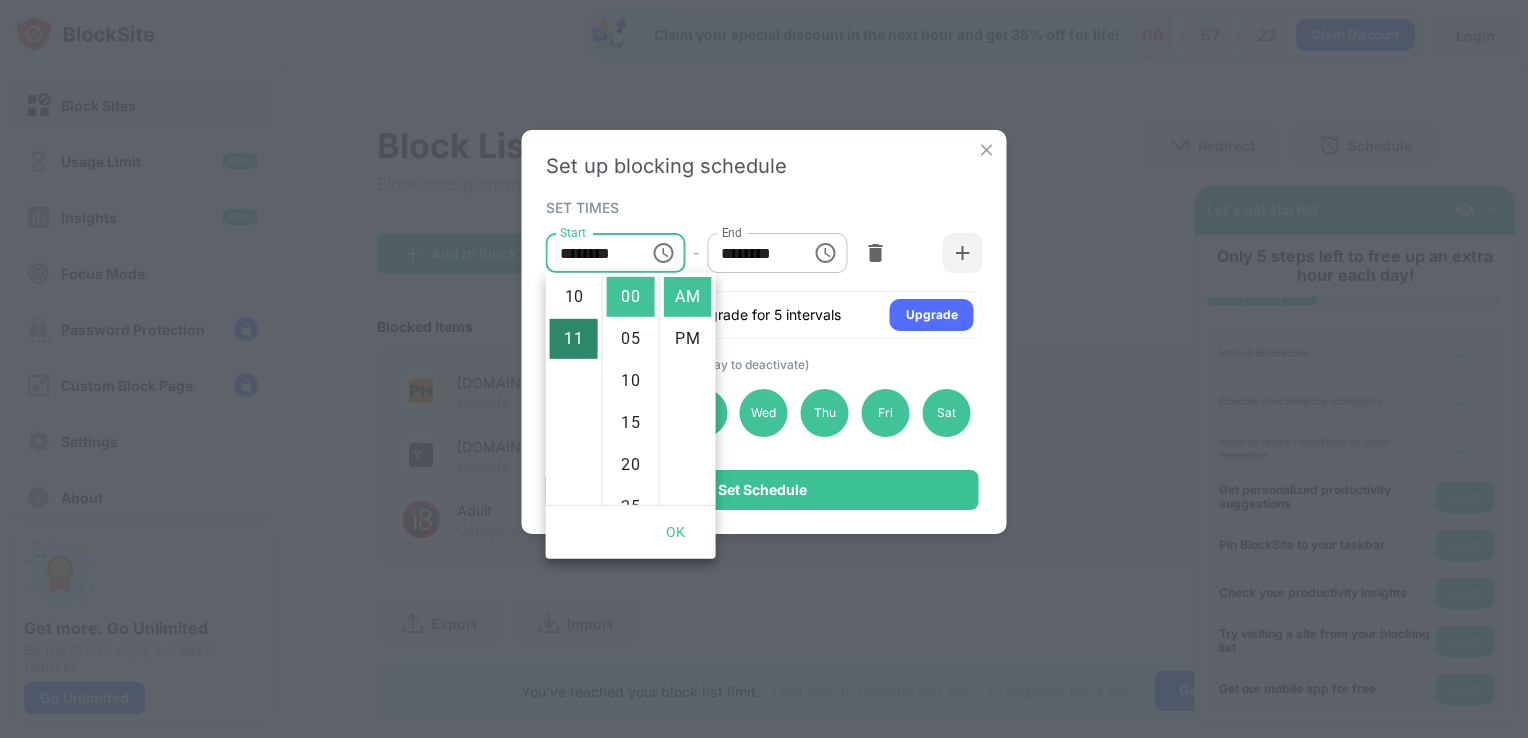 scroll, scrollTop: 462, scrollLeft: 0, axis: vertical 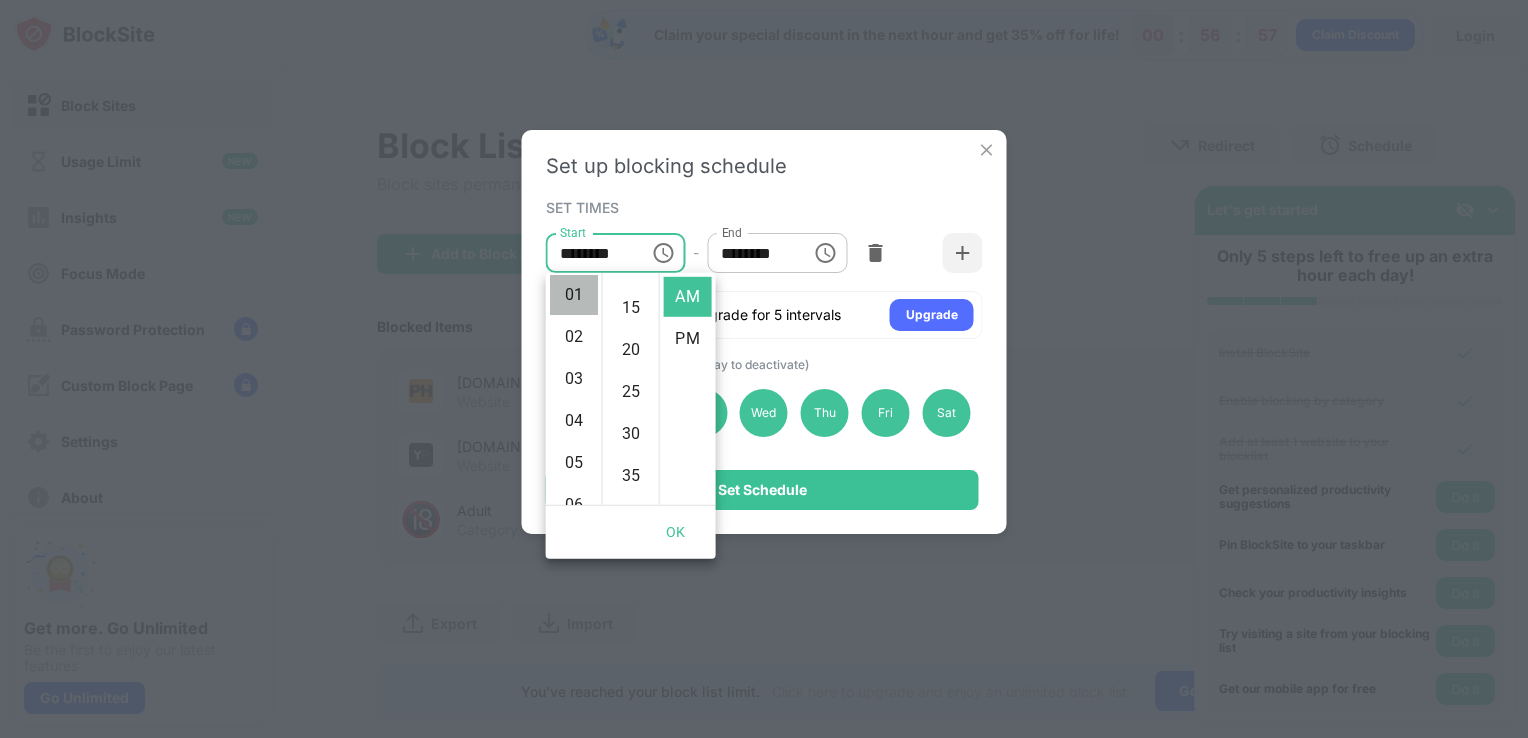 click on "01" at bounding box center (574, 295) 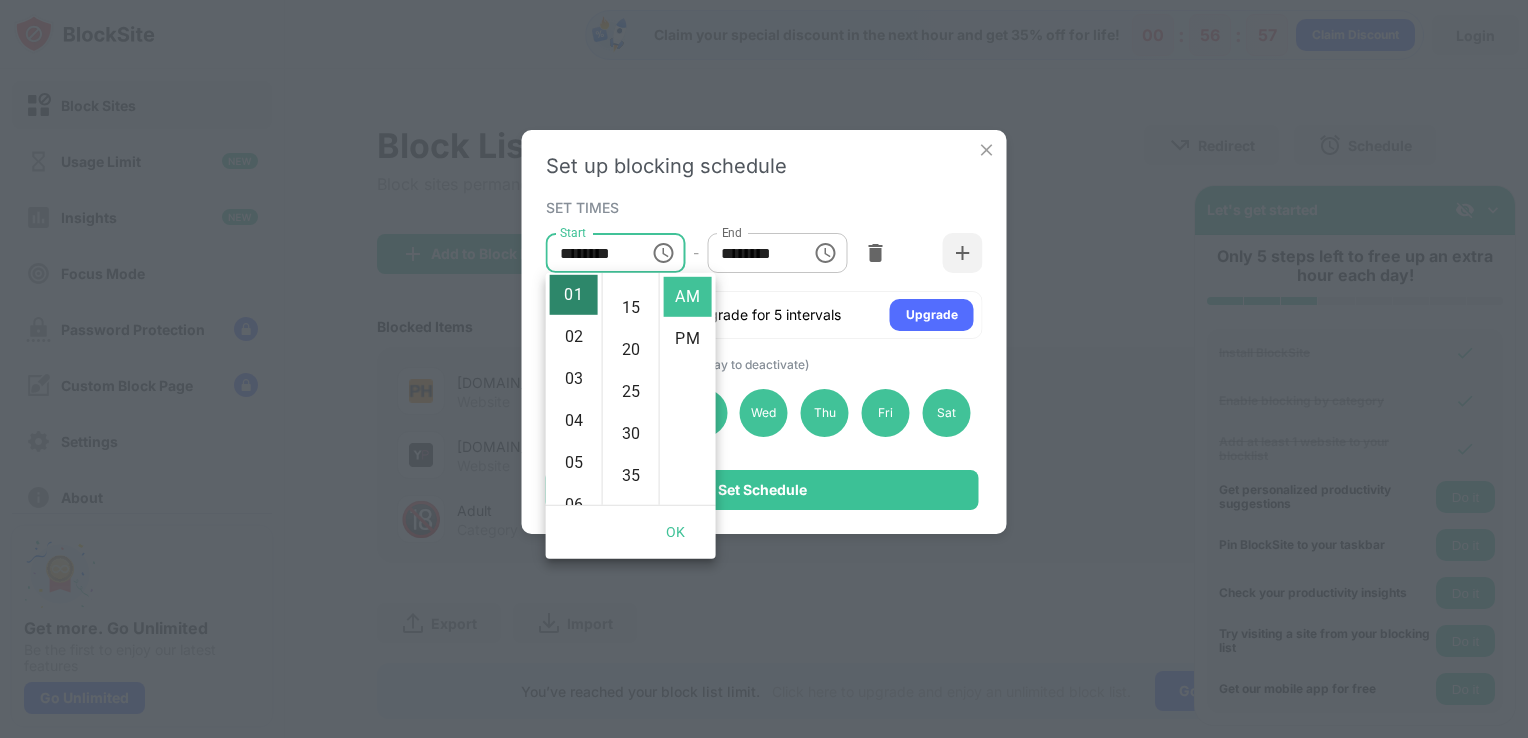 scroll, scrollTop: 42, scrollLeft: 0, axis: vertical 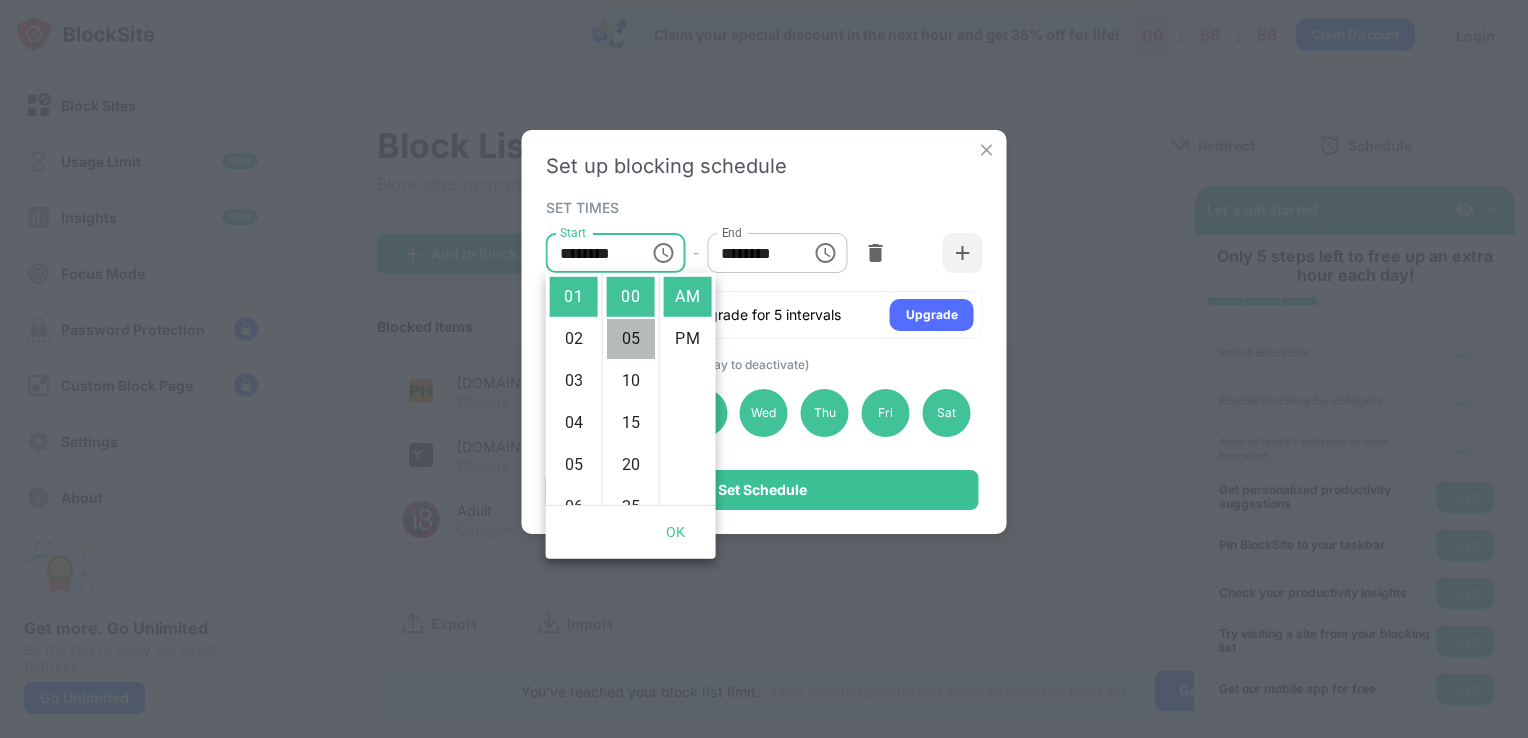 click on "05" at bounding box center [631, 339] 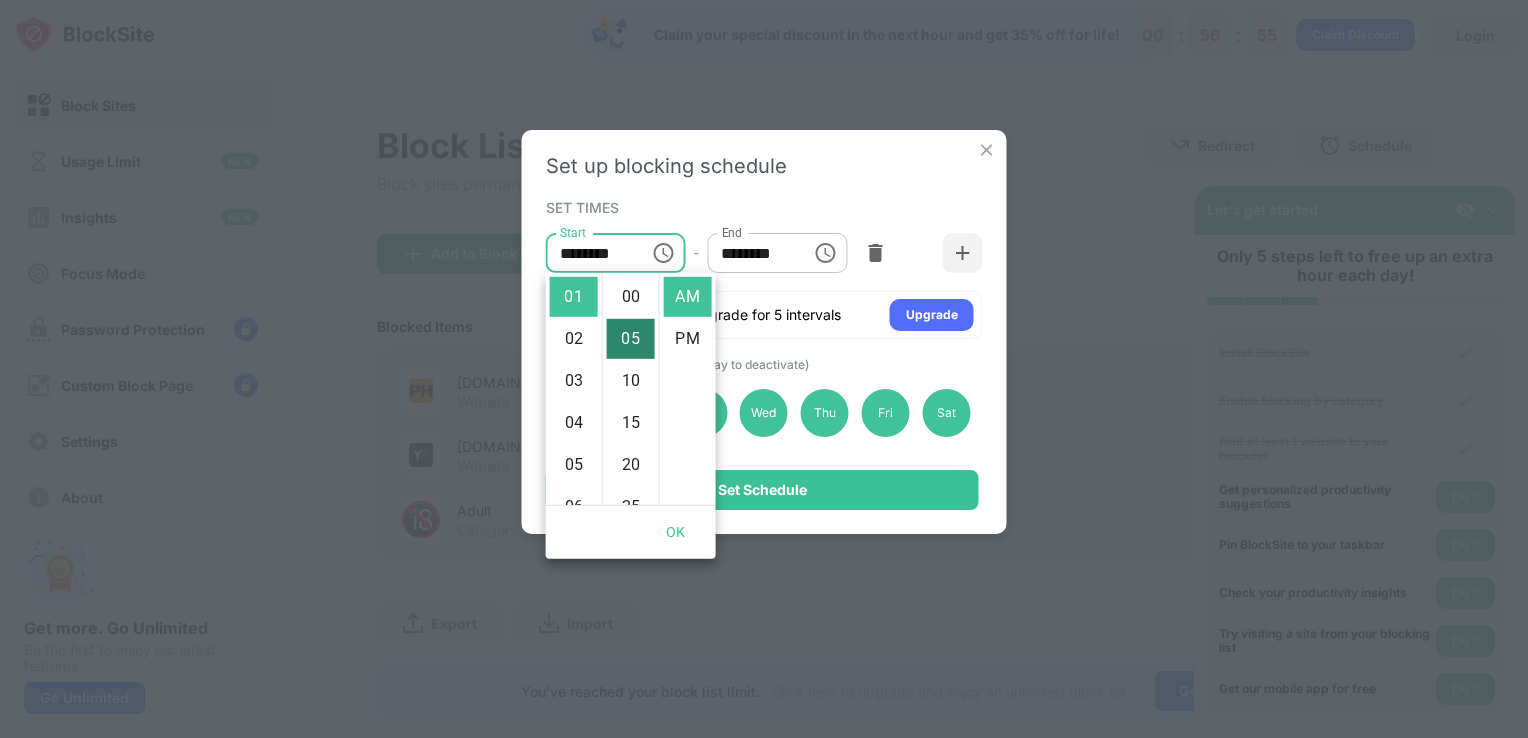 scroll, scrollTop: 42, scrollLeft: 0, axis: vertical 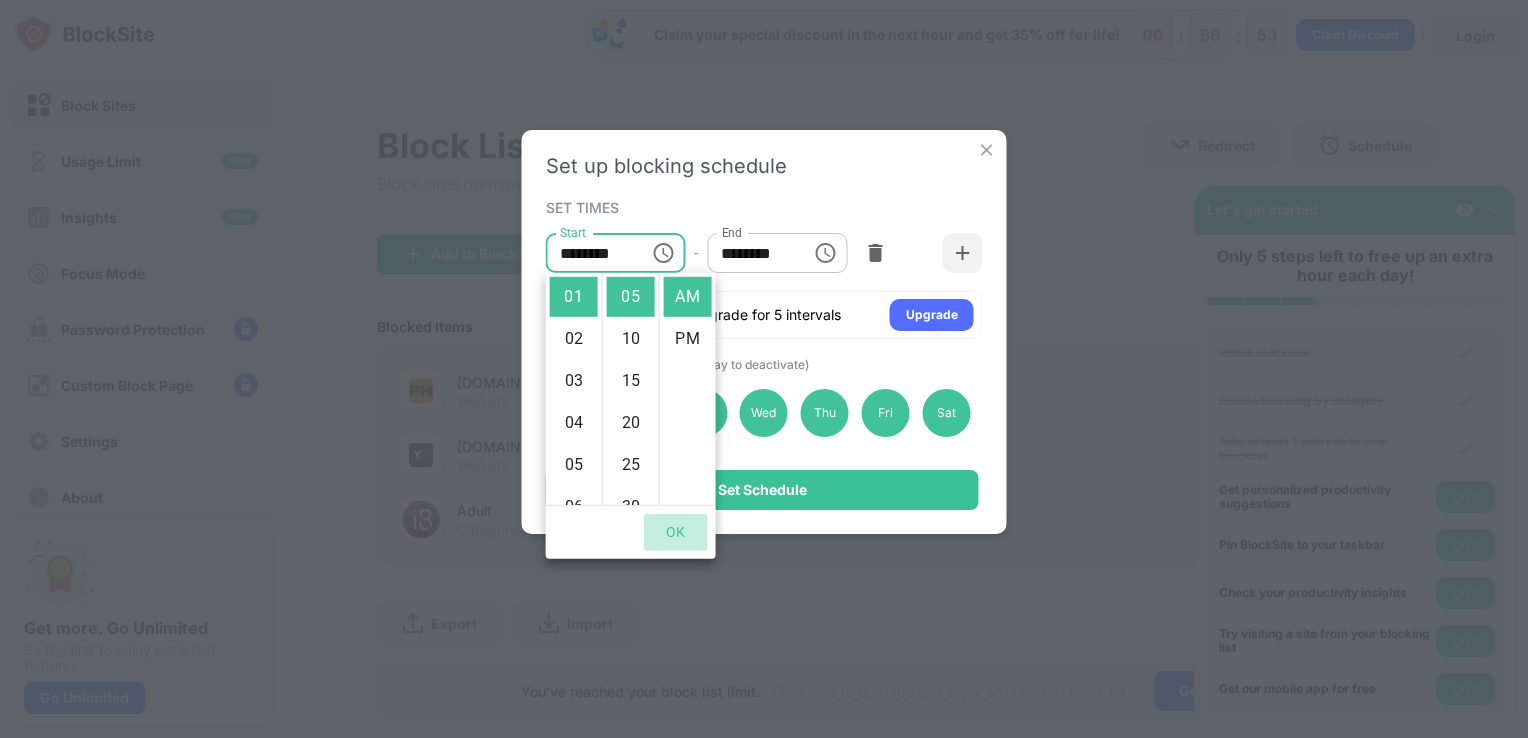 click on "OK" at bounding box center [676, 532] 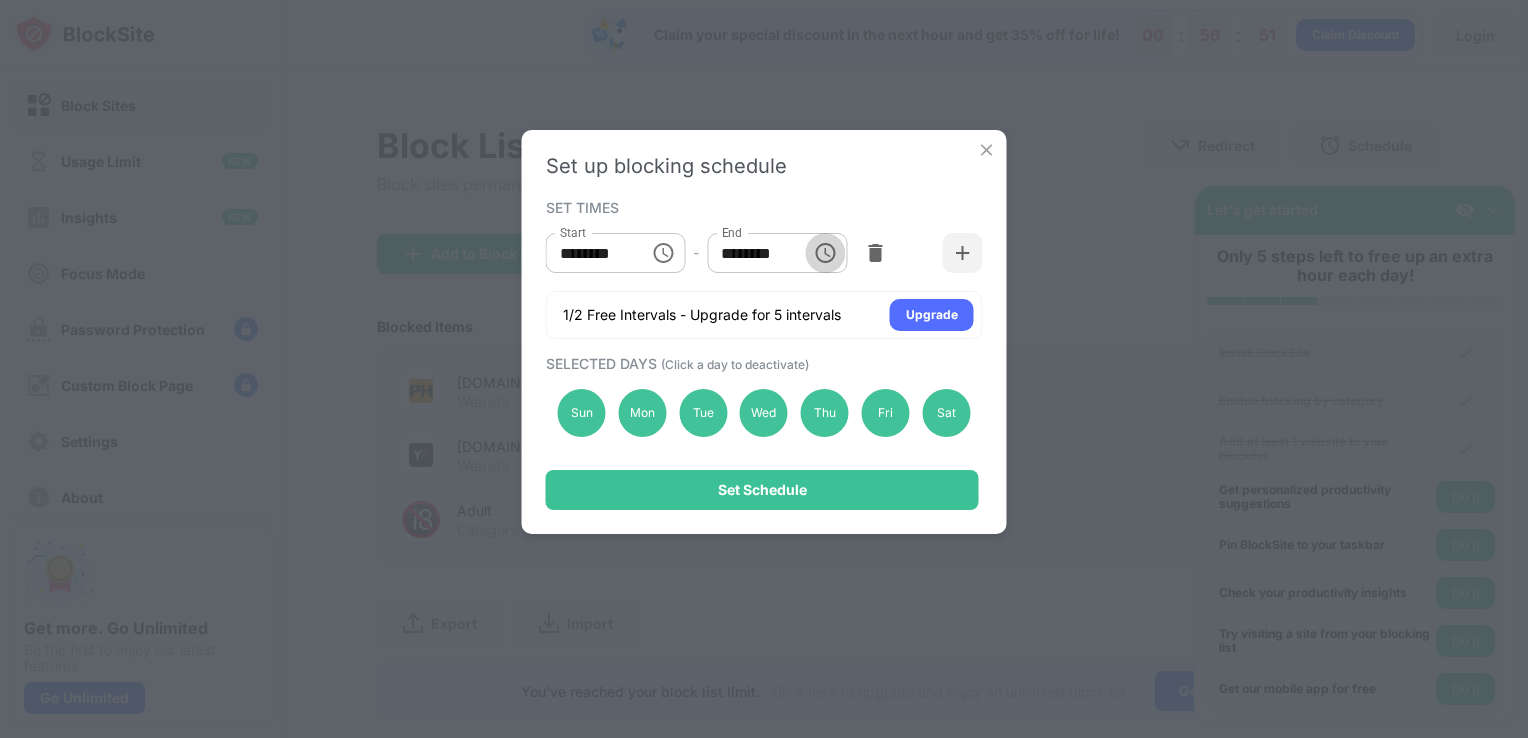 click 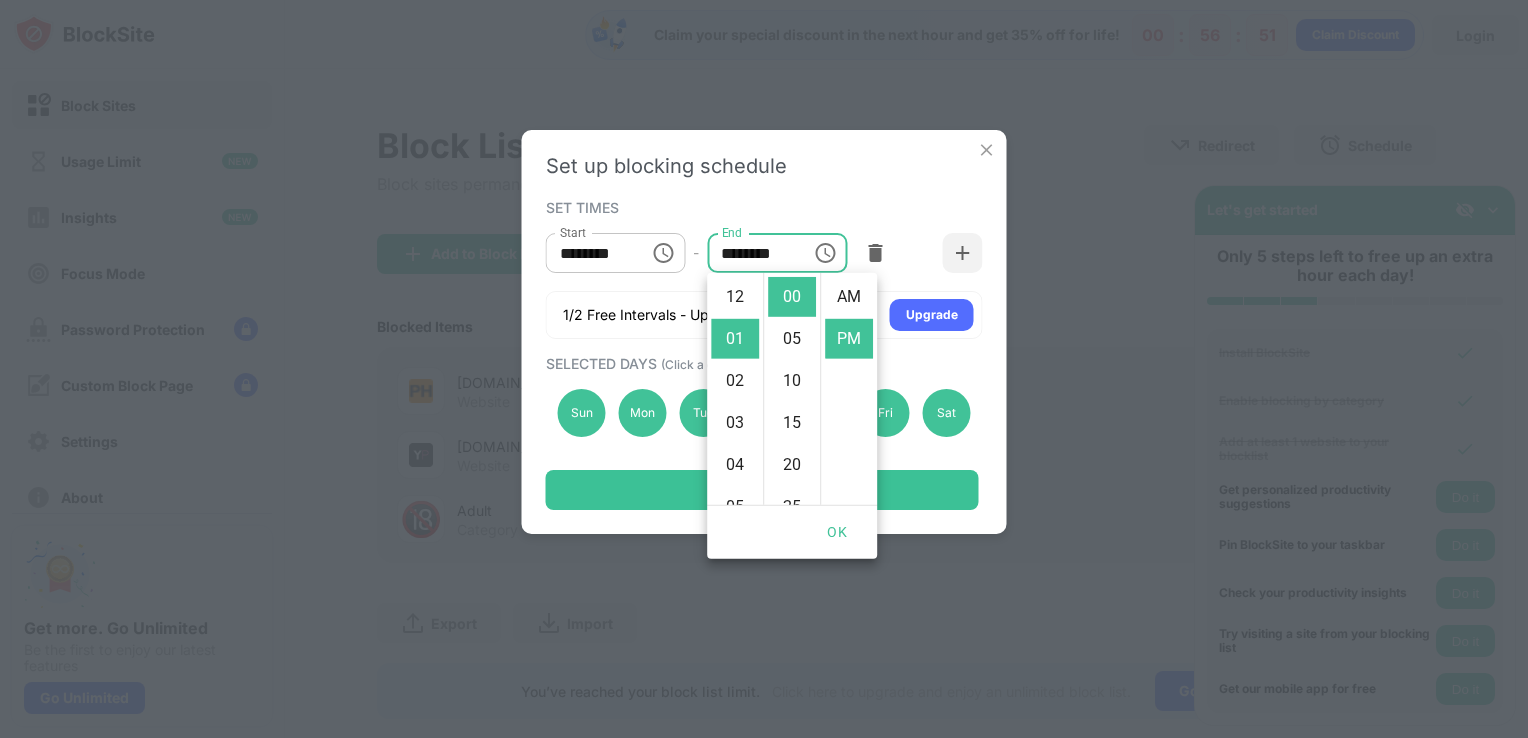 scroll, scrollTop: 42, scrollLeft: 0, axis: vertical 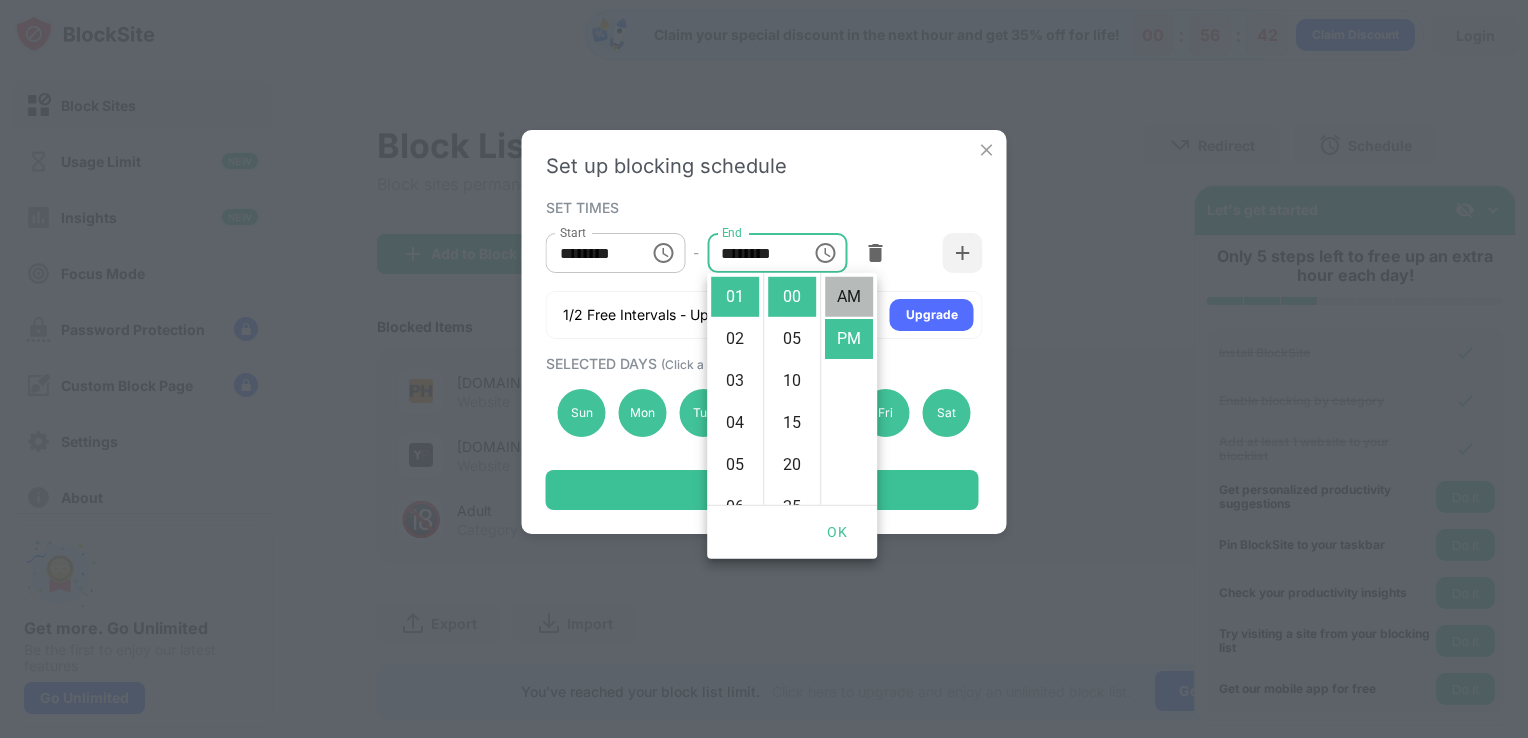 click on "AM" at bounding box center (849, 297) 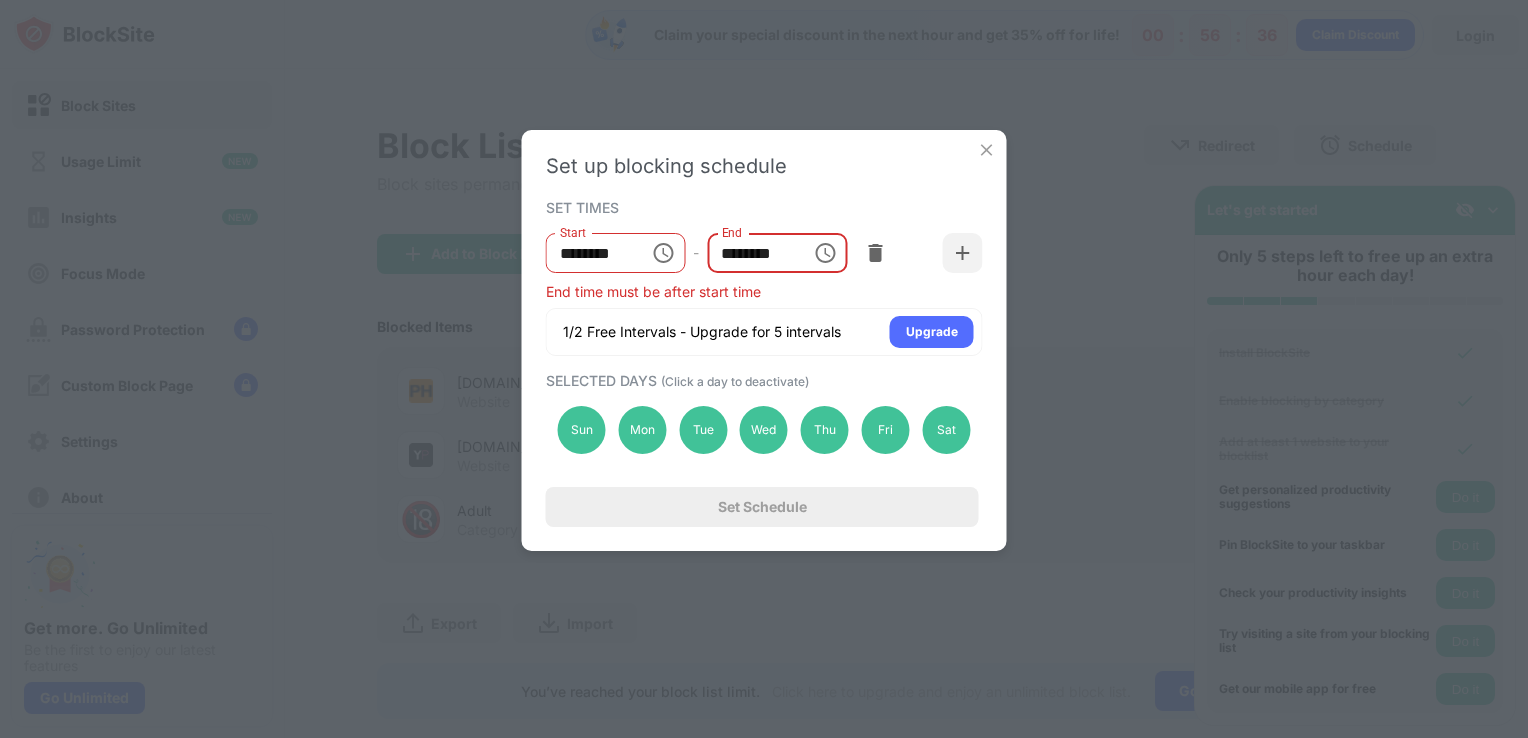 click on "********" at bounding box center [752, 253] 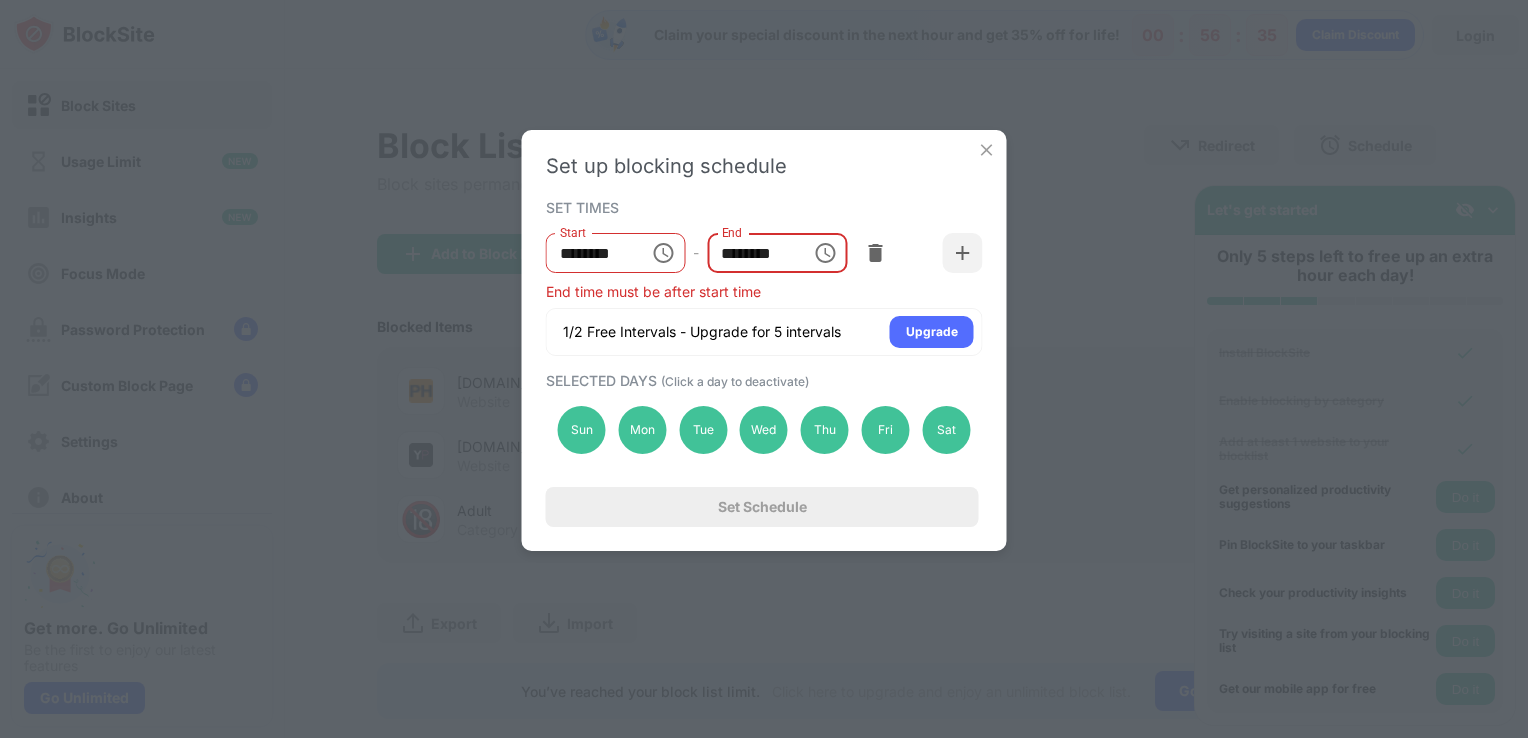 click 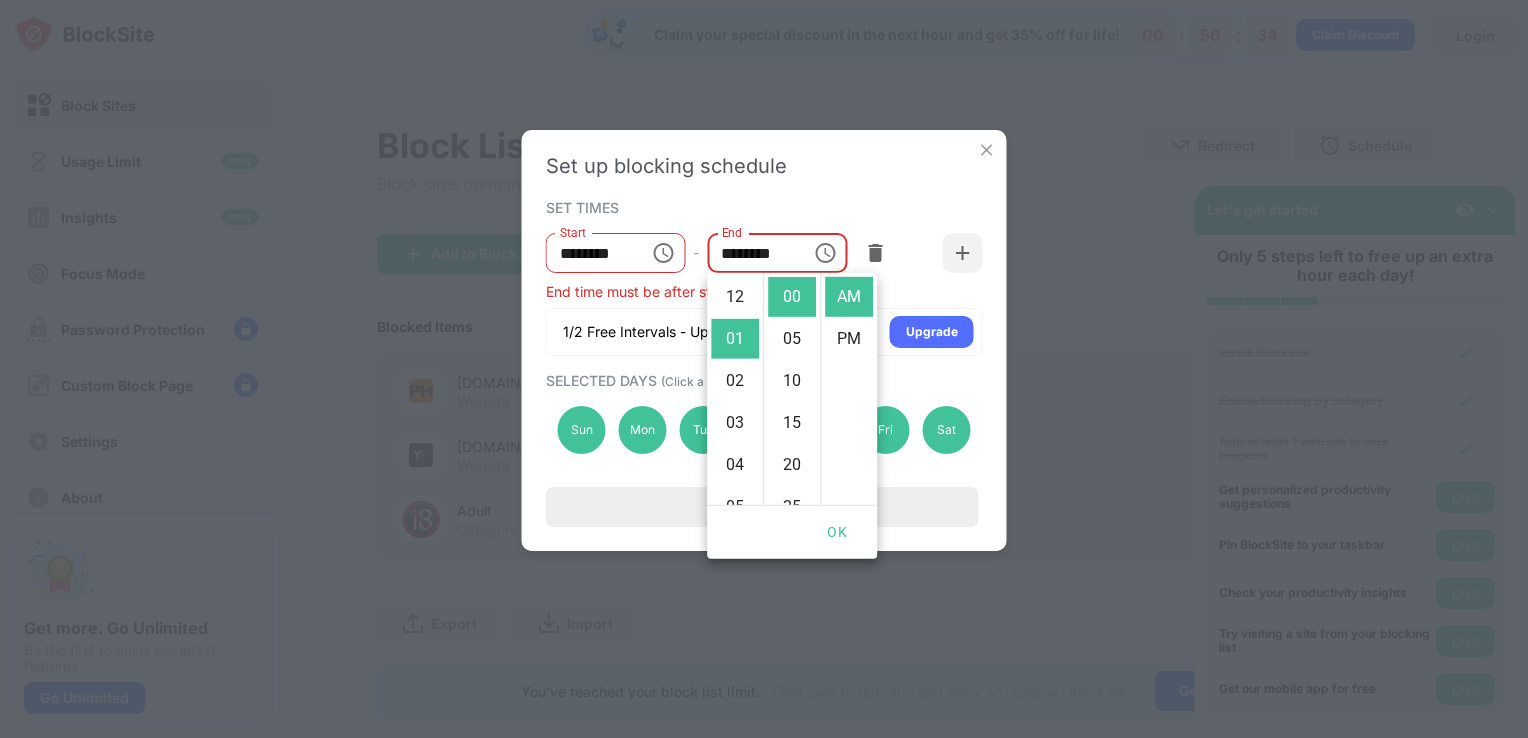 scroll, scrollTop: 42, scrollLeft: 0, axis: vertical 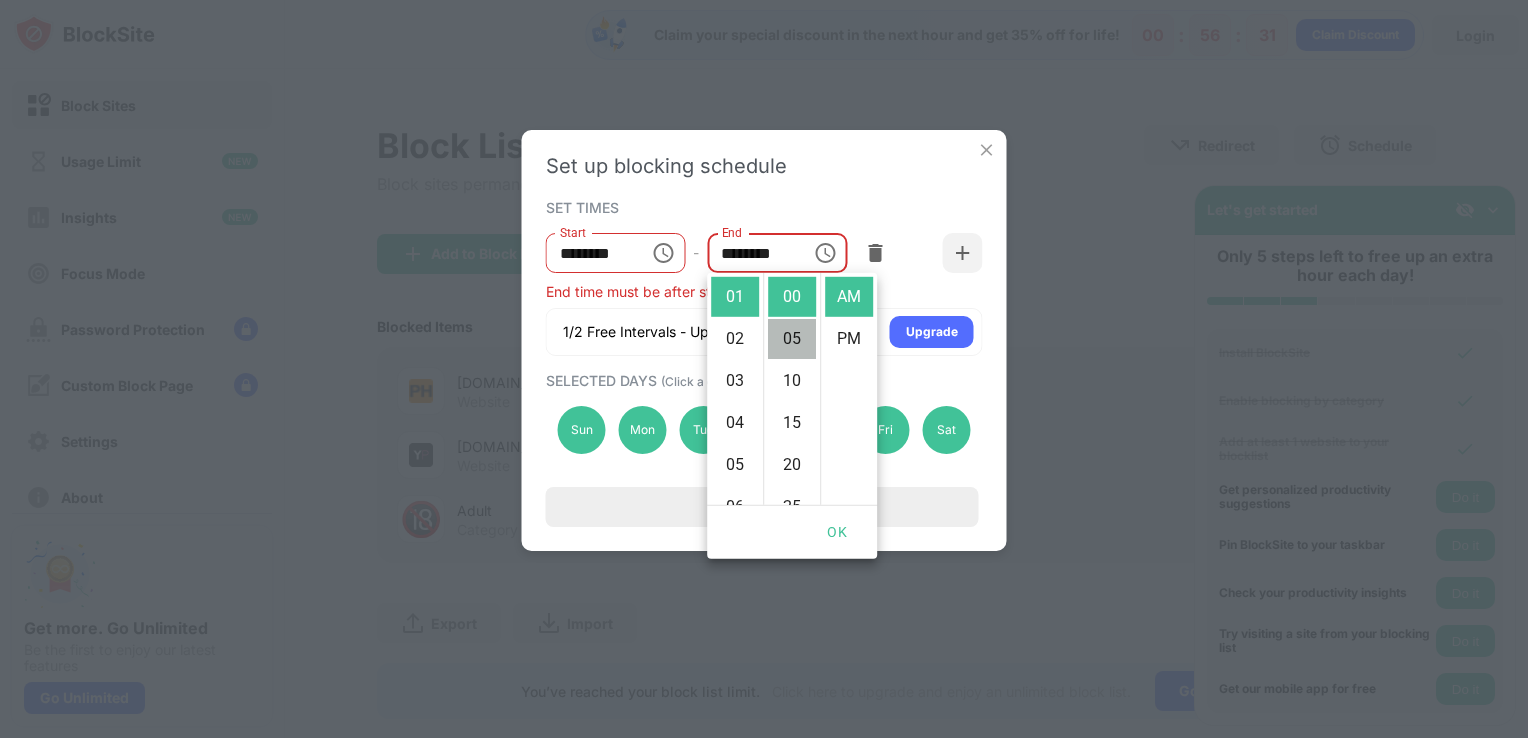 click on "05" at bounding box center [792, 339] 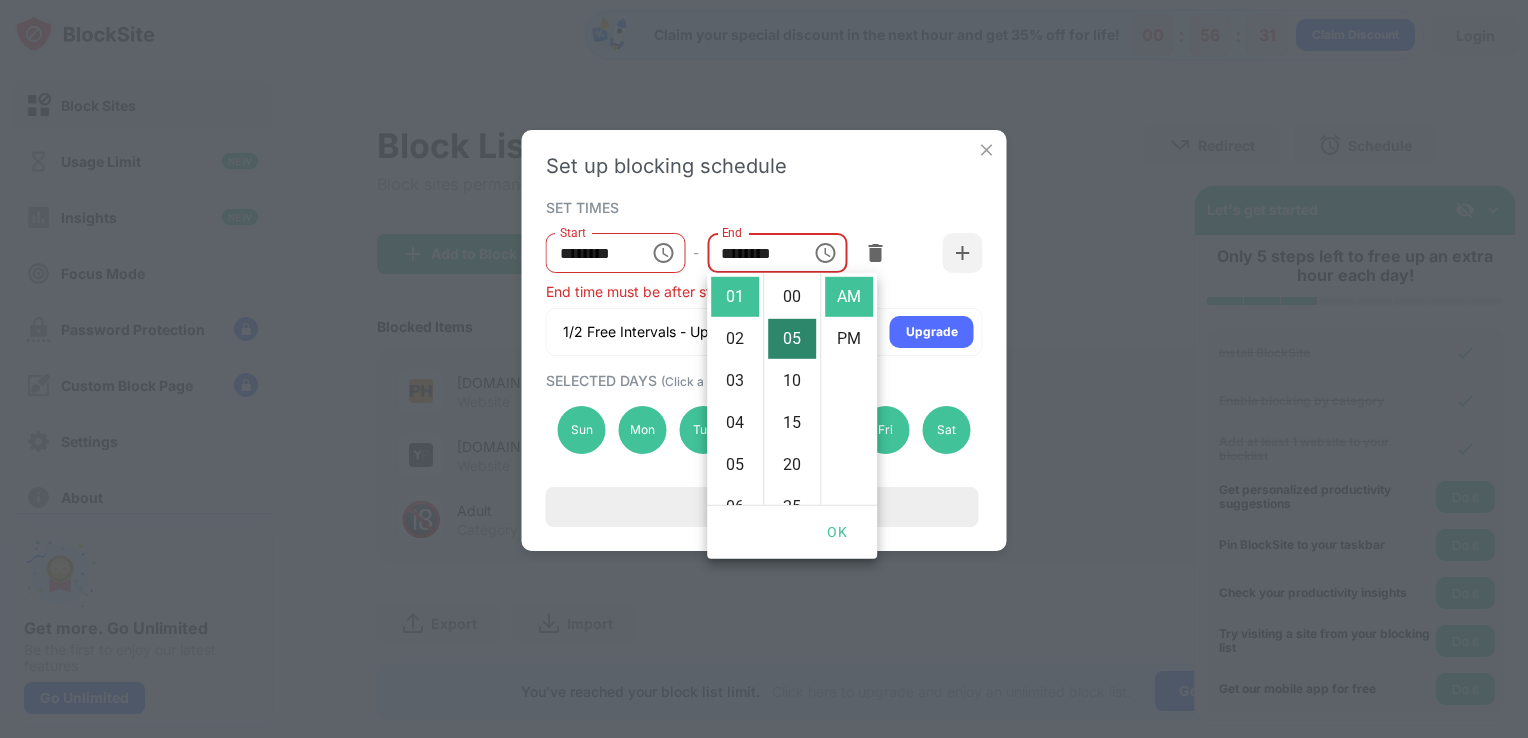 scroll, scrollTop: 42, scrollLeft: 0, axis: vertical 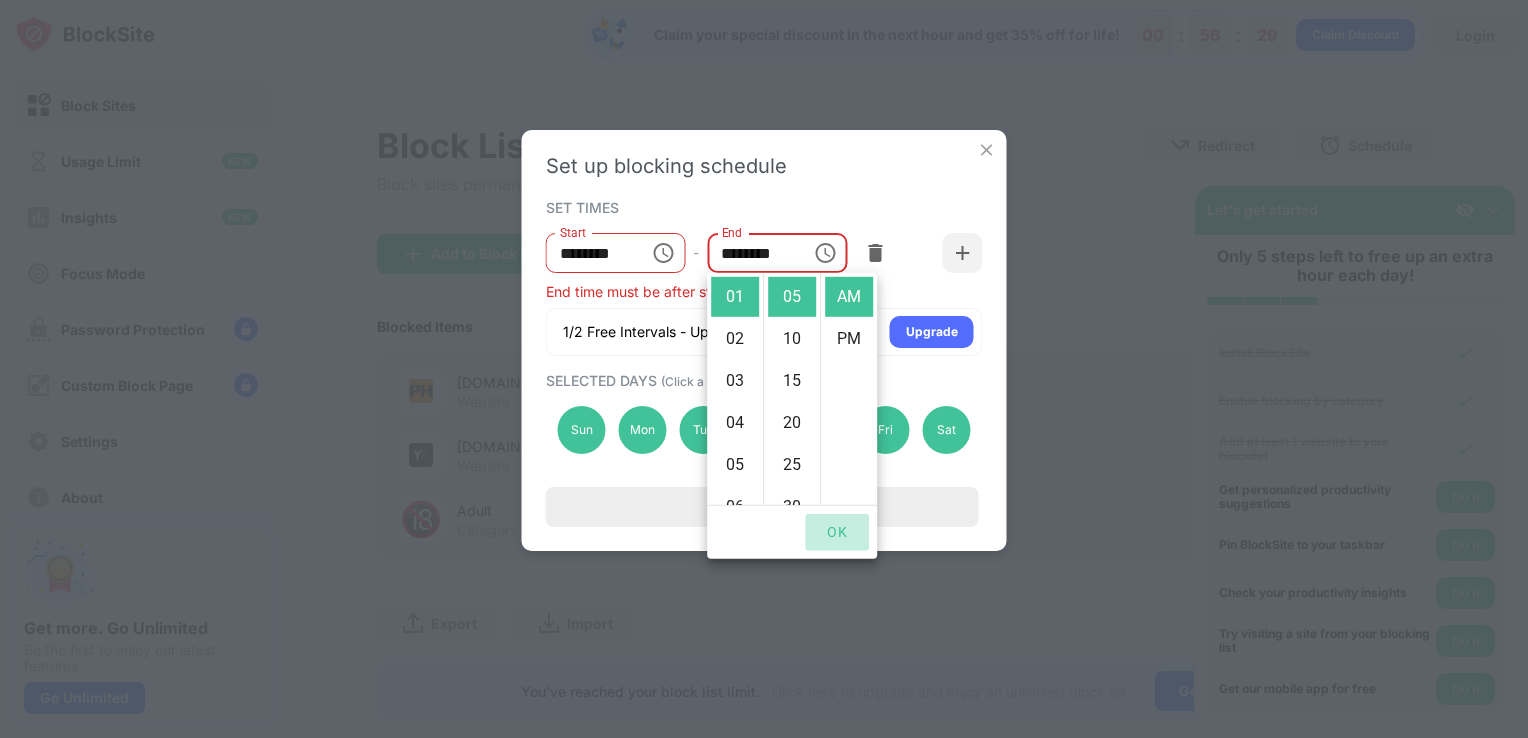click on "OK" at bounding box center [837, 532] 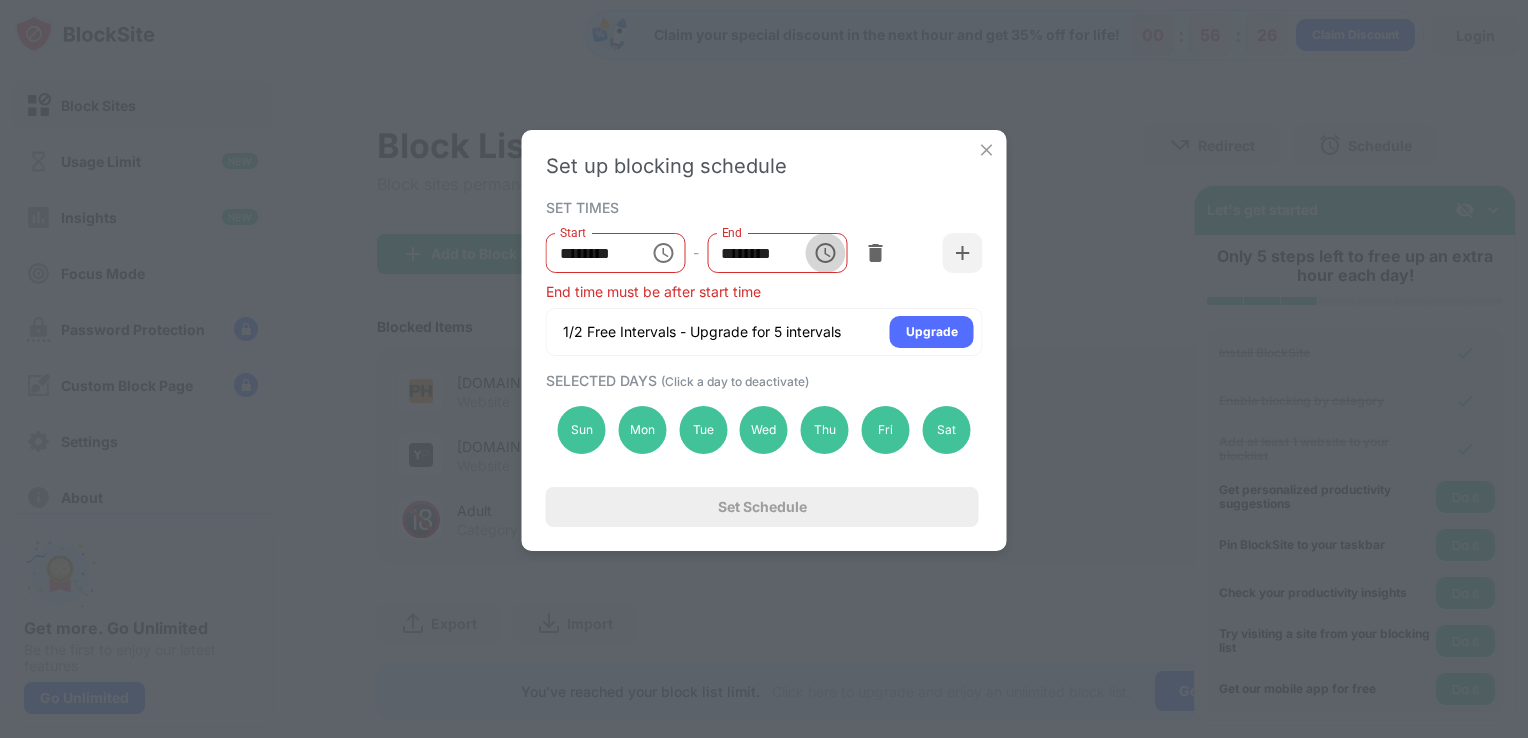click at bounding box center [825, 253] 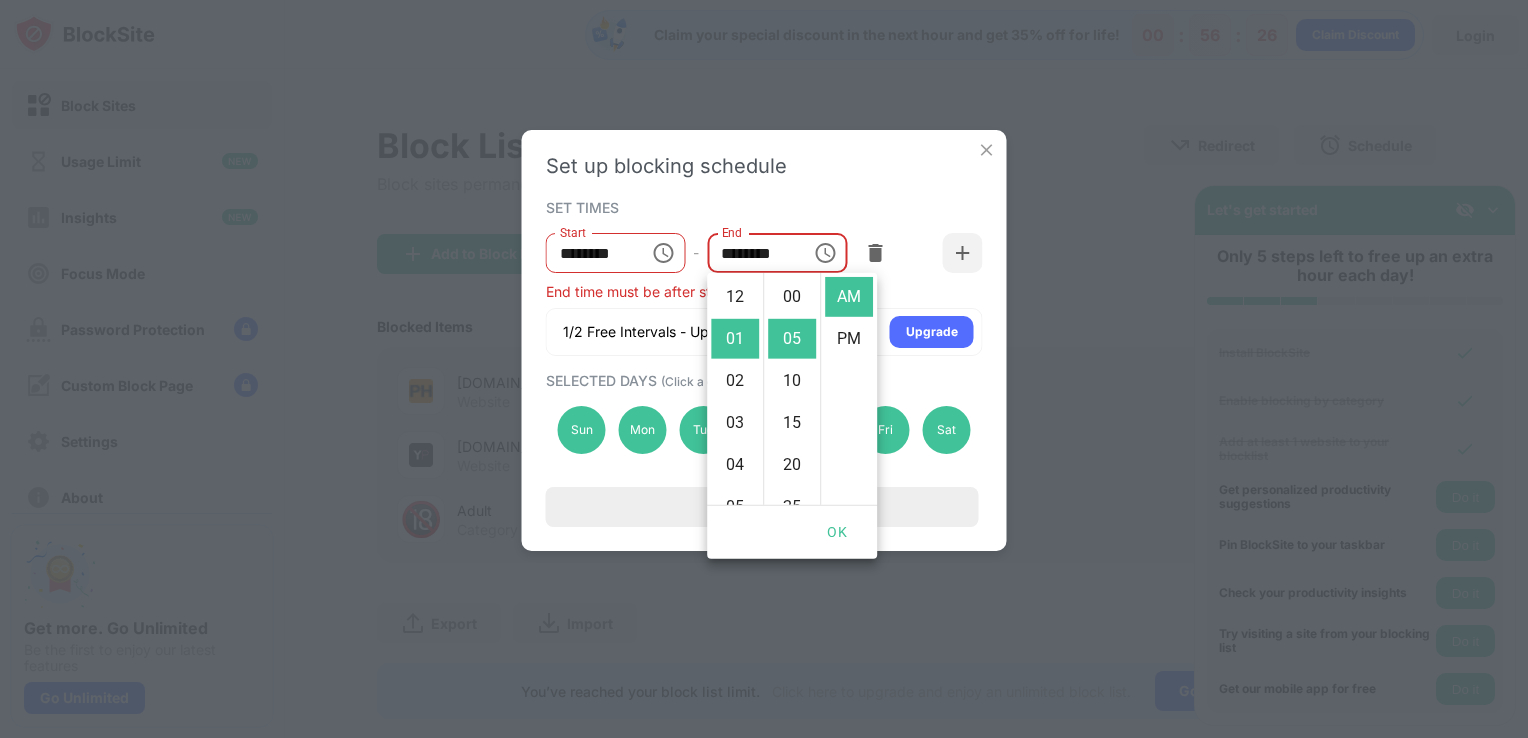 scroll, scrollTop: 42, scrollLeft: 0, axis: vertical 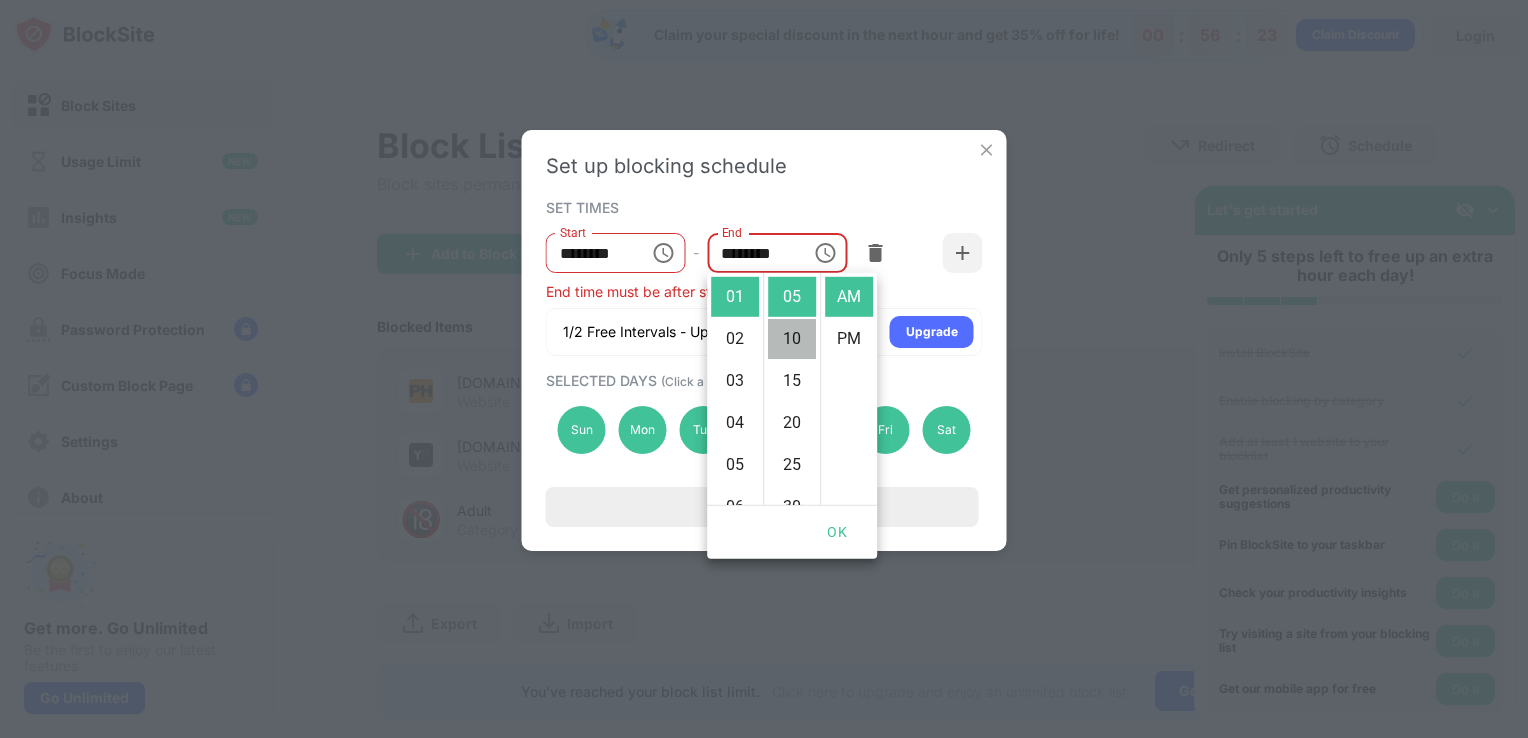 click on "10" at bounding box center (792, 339) 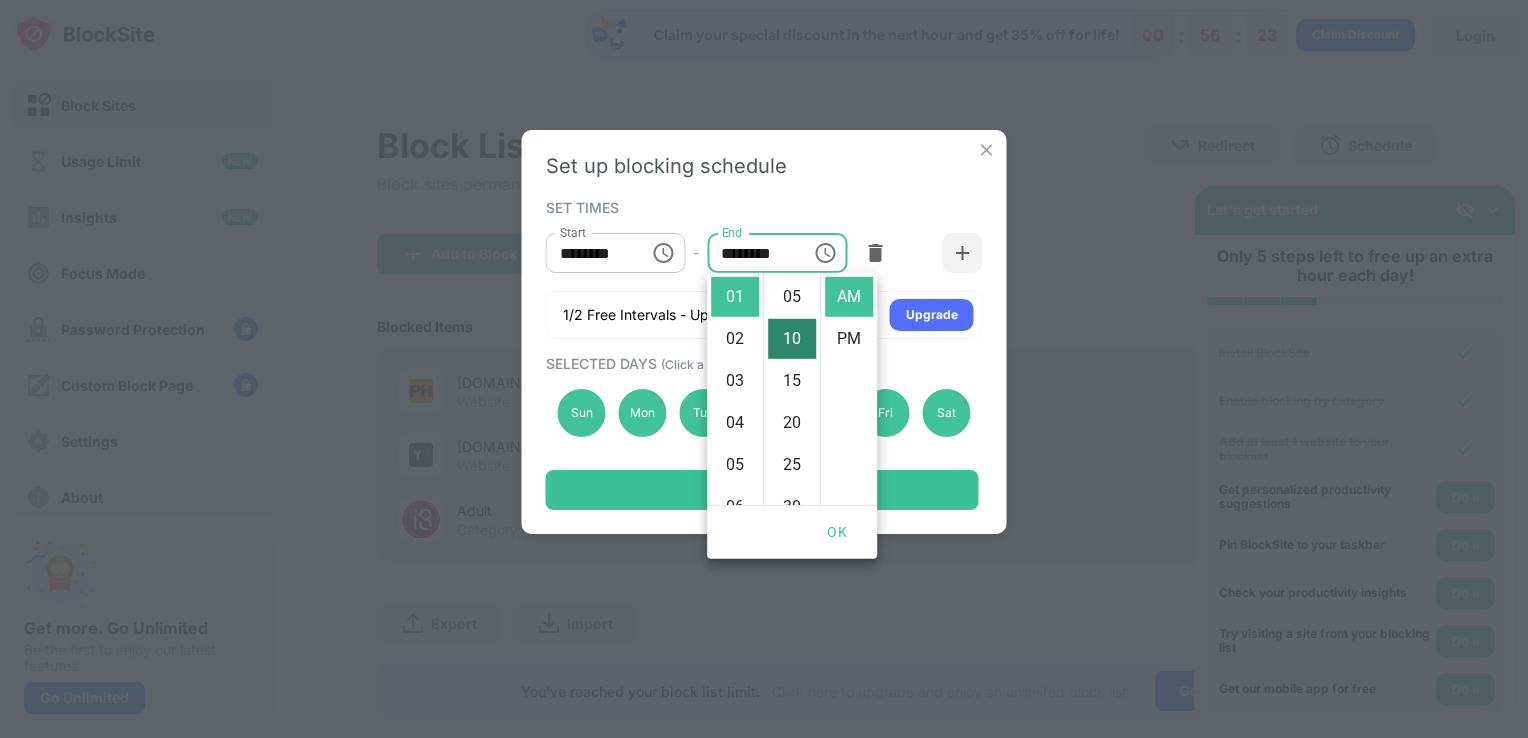 scroll, scrollTop: 84, scrollLeft: 0, axis: vertical 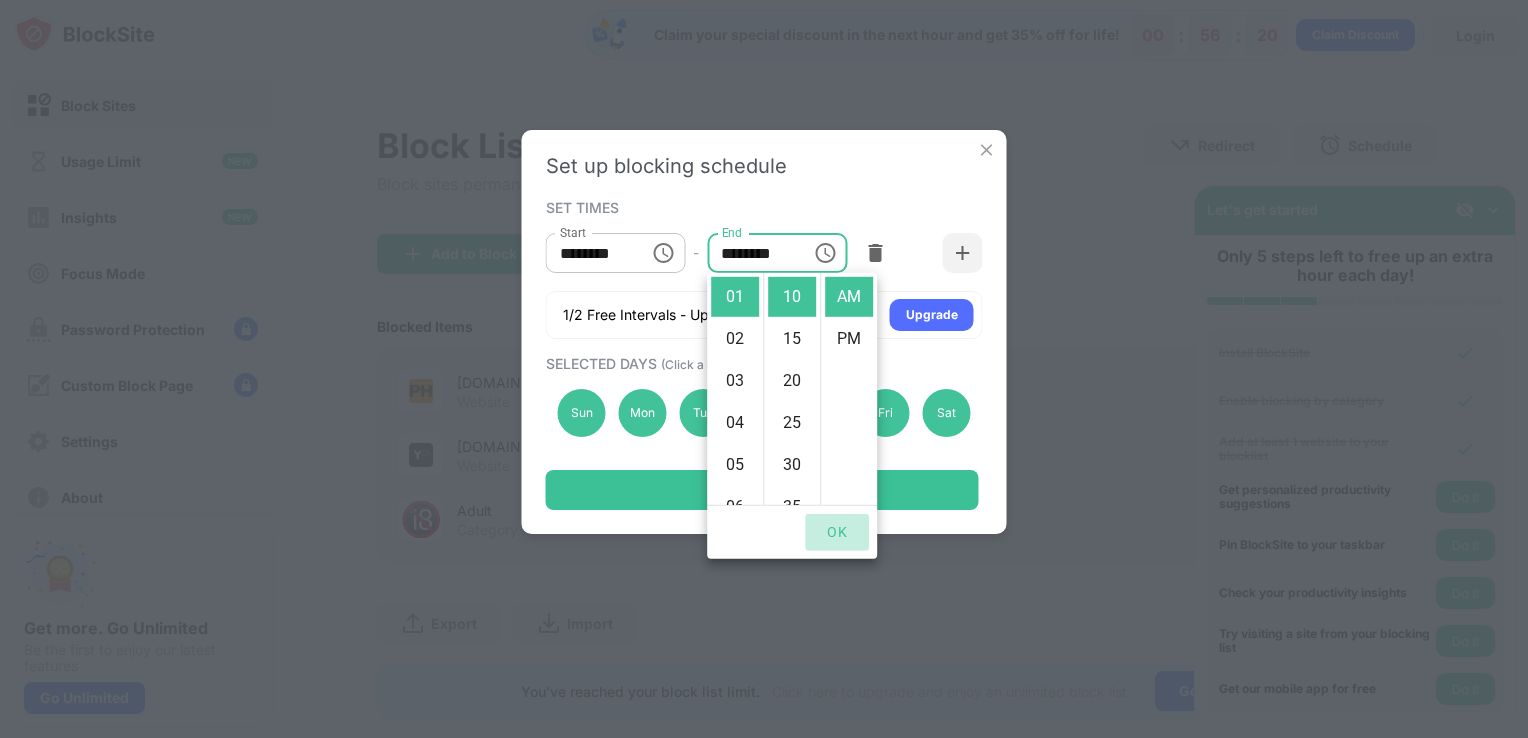 click on "OK" at bounding box center (837, 532) 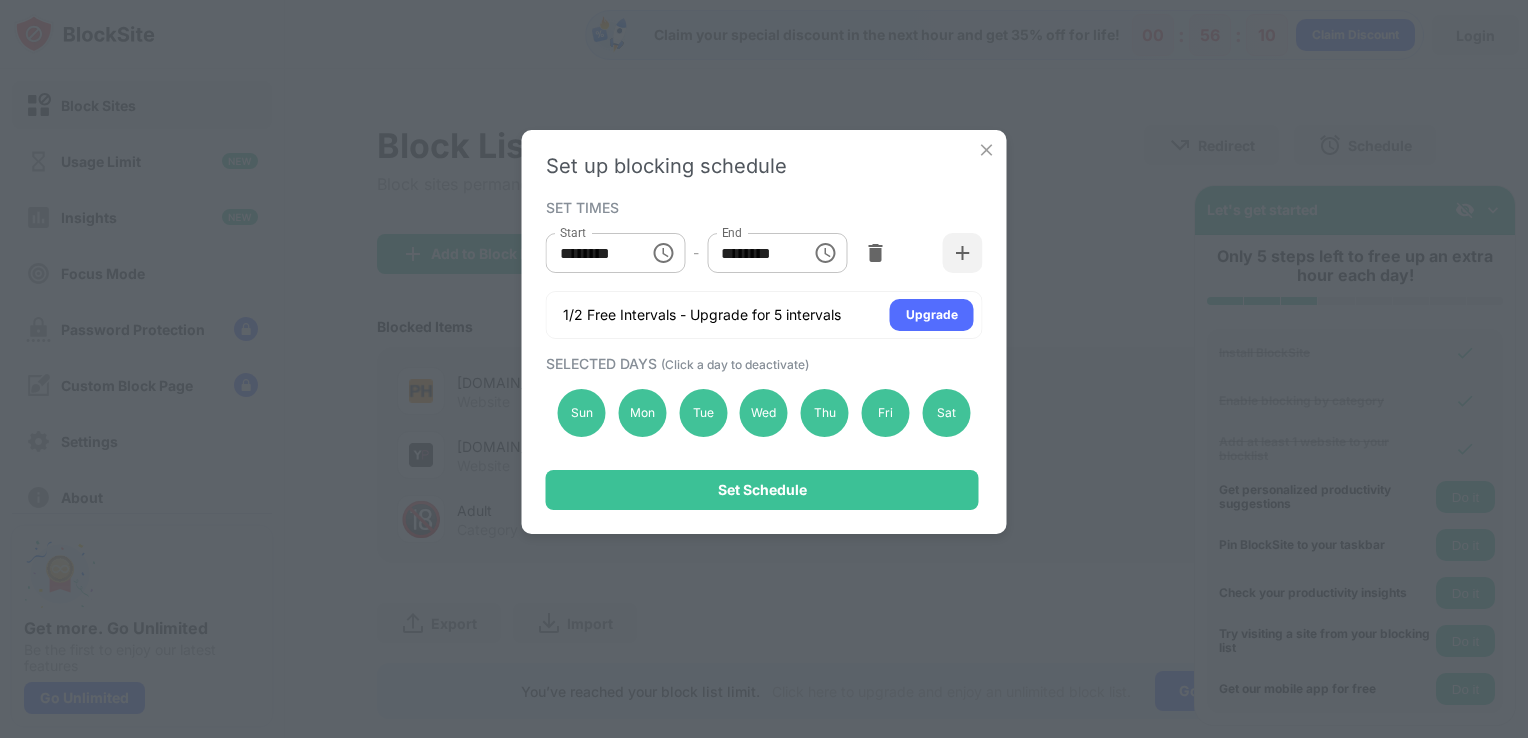 click 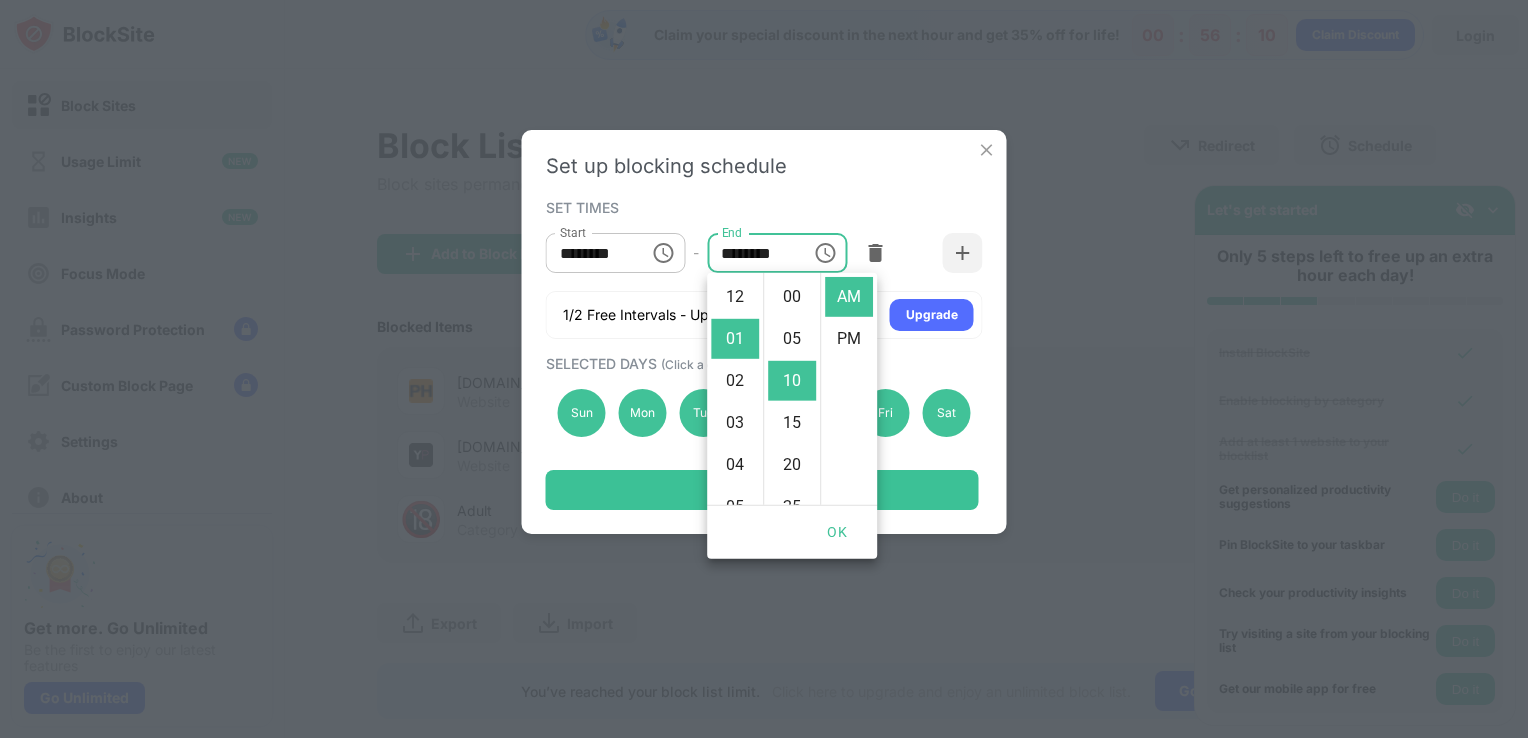 scroll, scrollTop: 42, scrollLeft: 0, axis: vertical 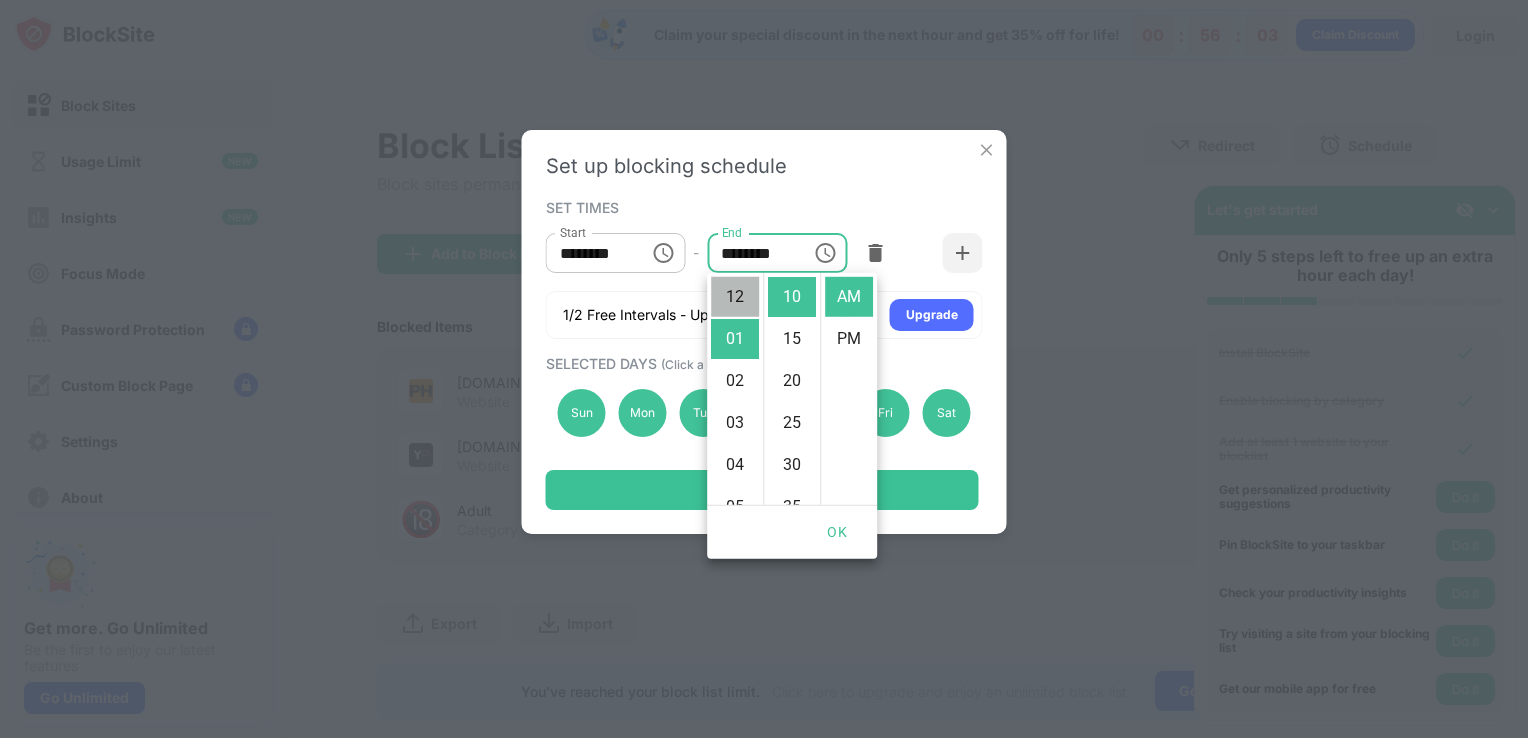 click on "12" at bounding box center (735, 297) 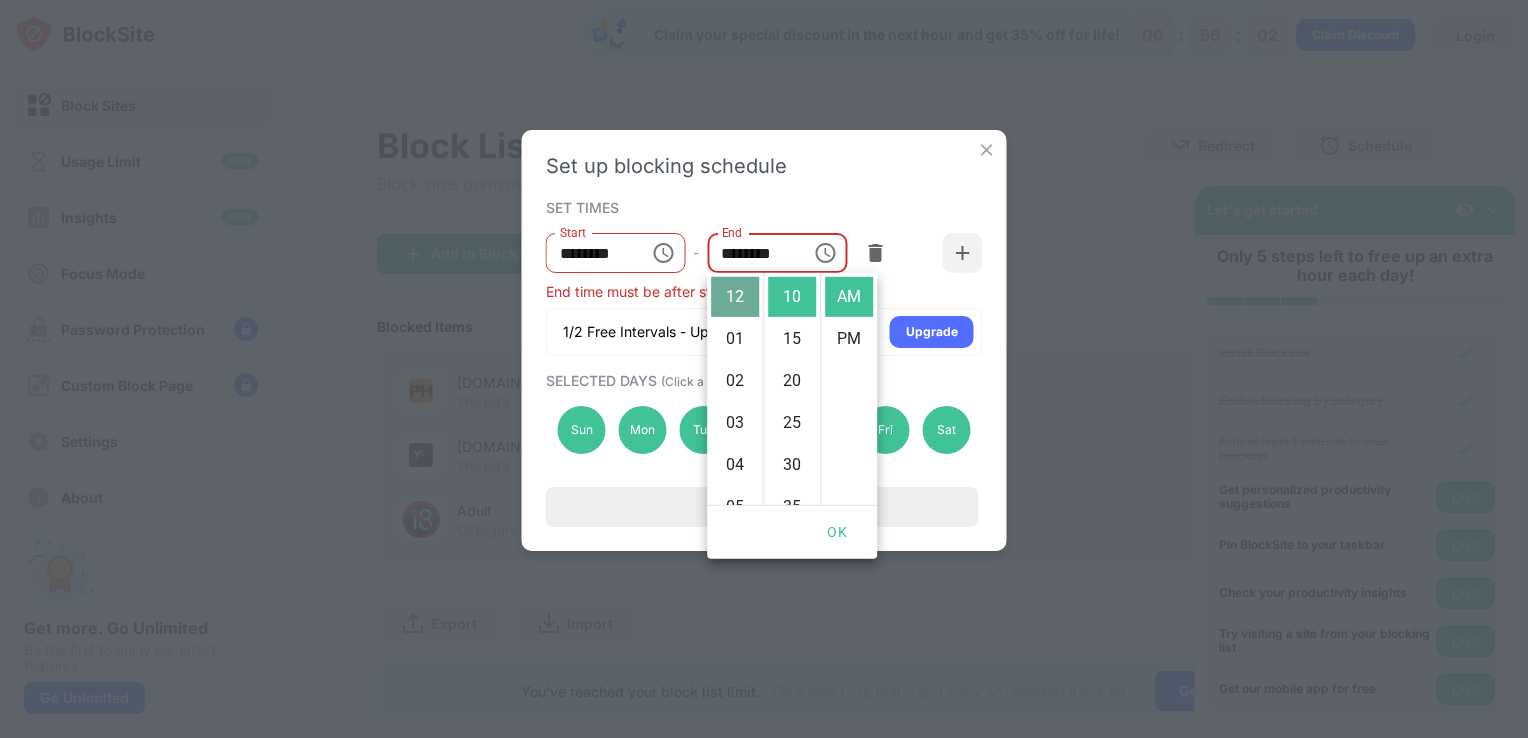 click on "12" at bounding box center [735, 297] 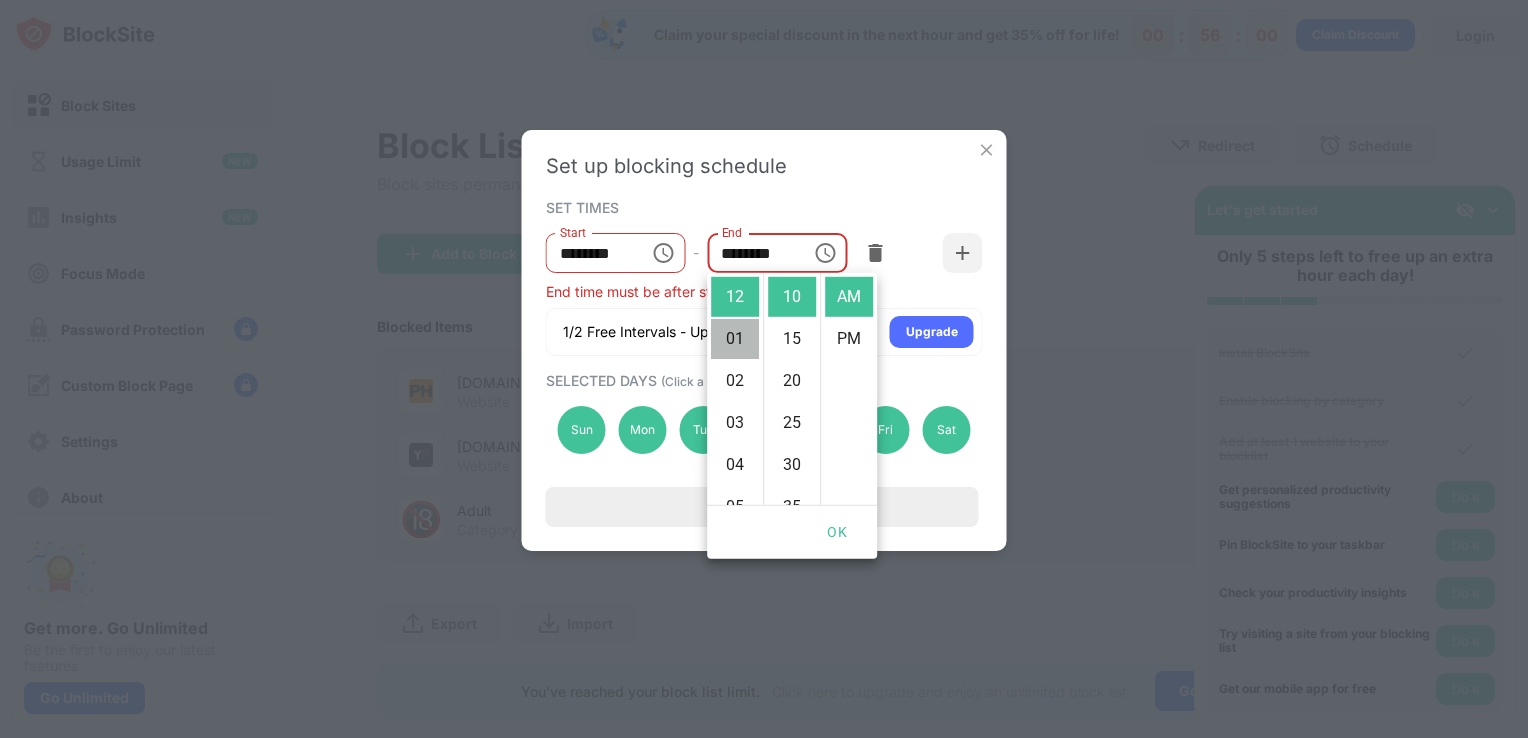 click on "01" at bounding box center (735, 339) 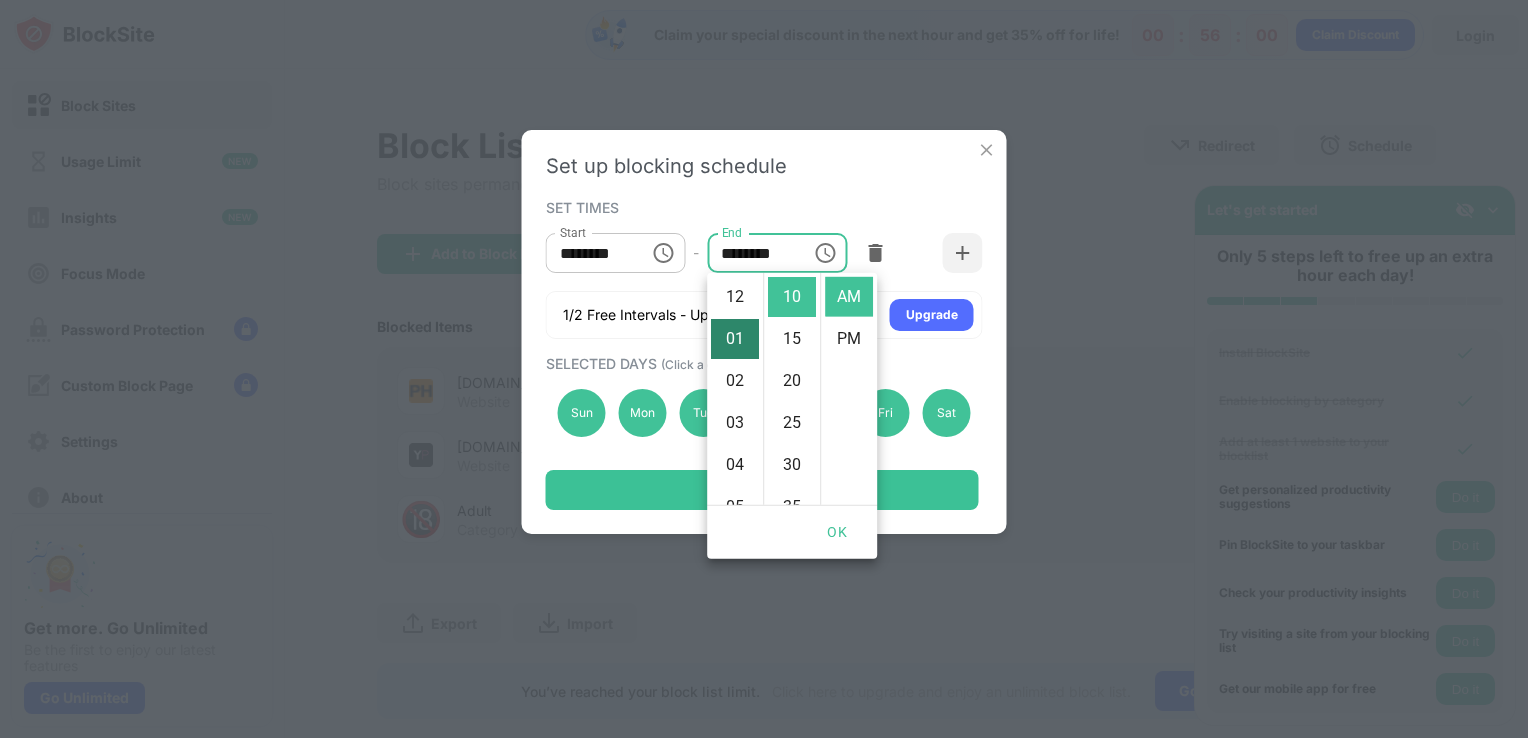 scroll, scrollTop: 42, scrollLeft: 0, axis: vertical 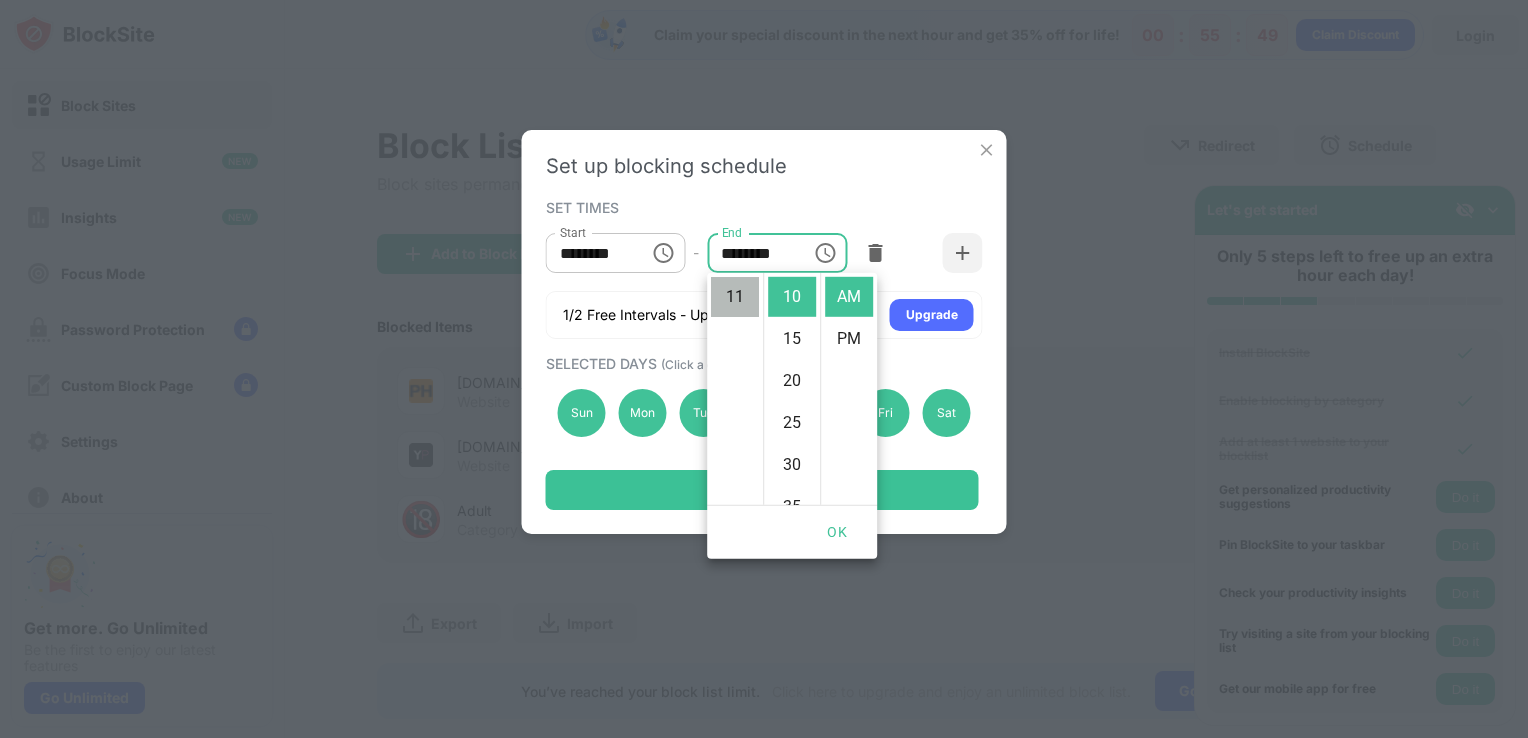 click on "11" at bounding box center (735, 297) 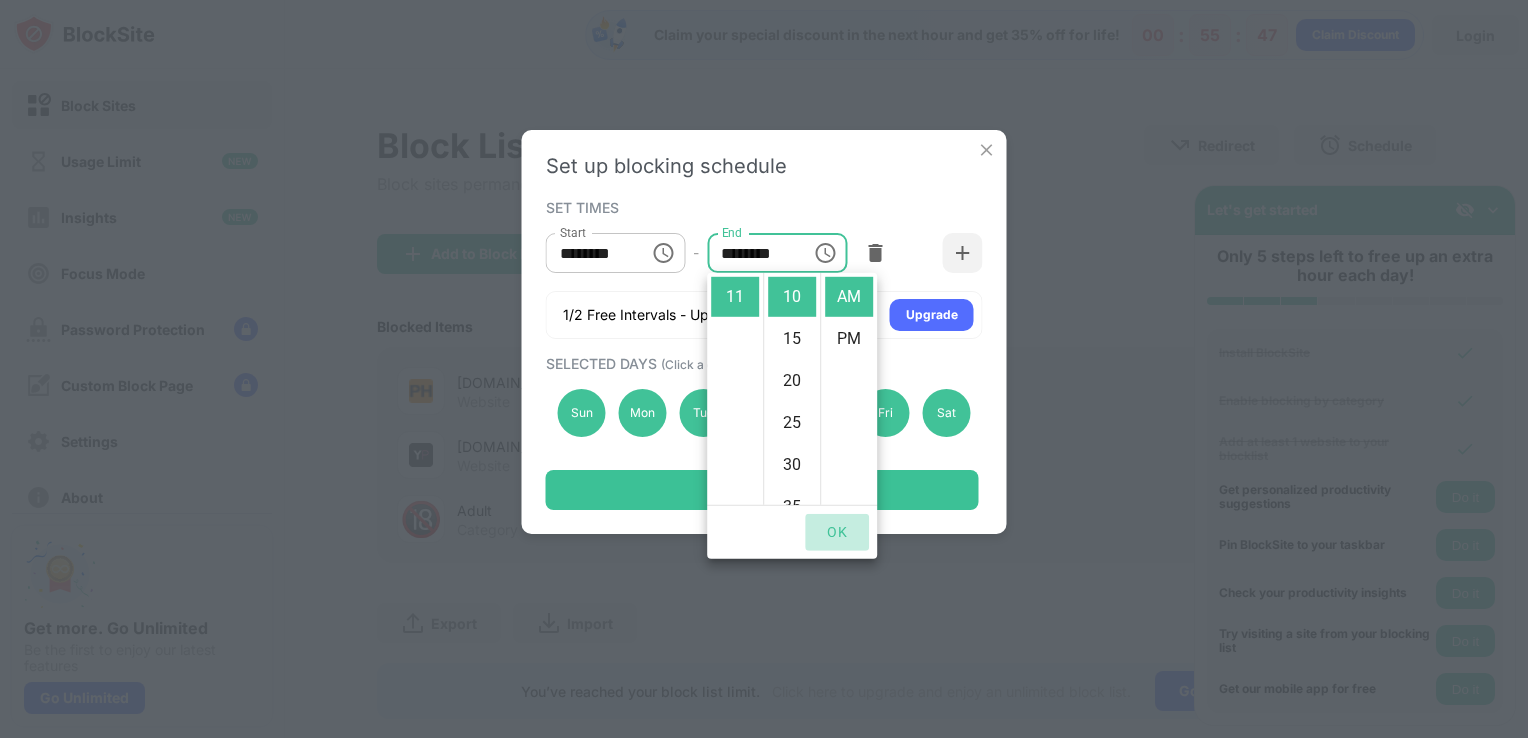 click on "OK" at bounding box center [837, 532] 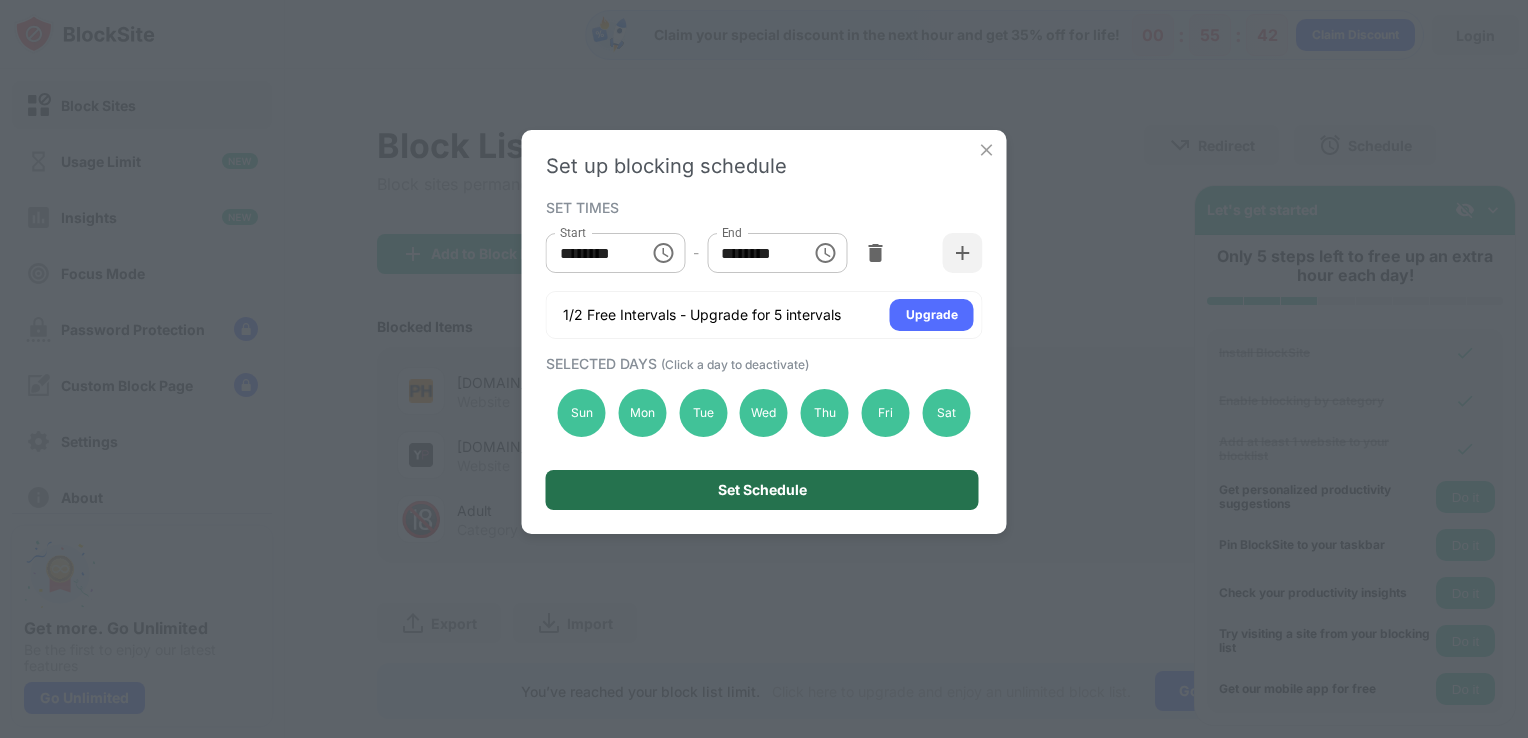 click on "Set Schedule" at bounding box center (762, 490) 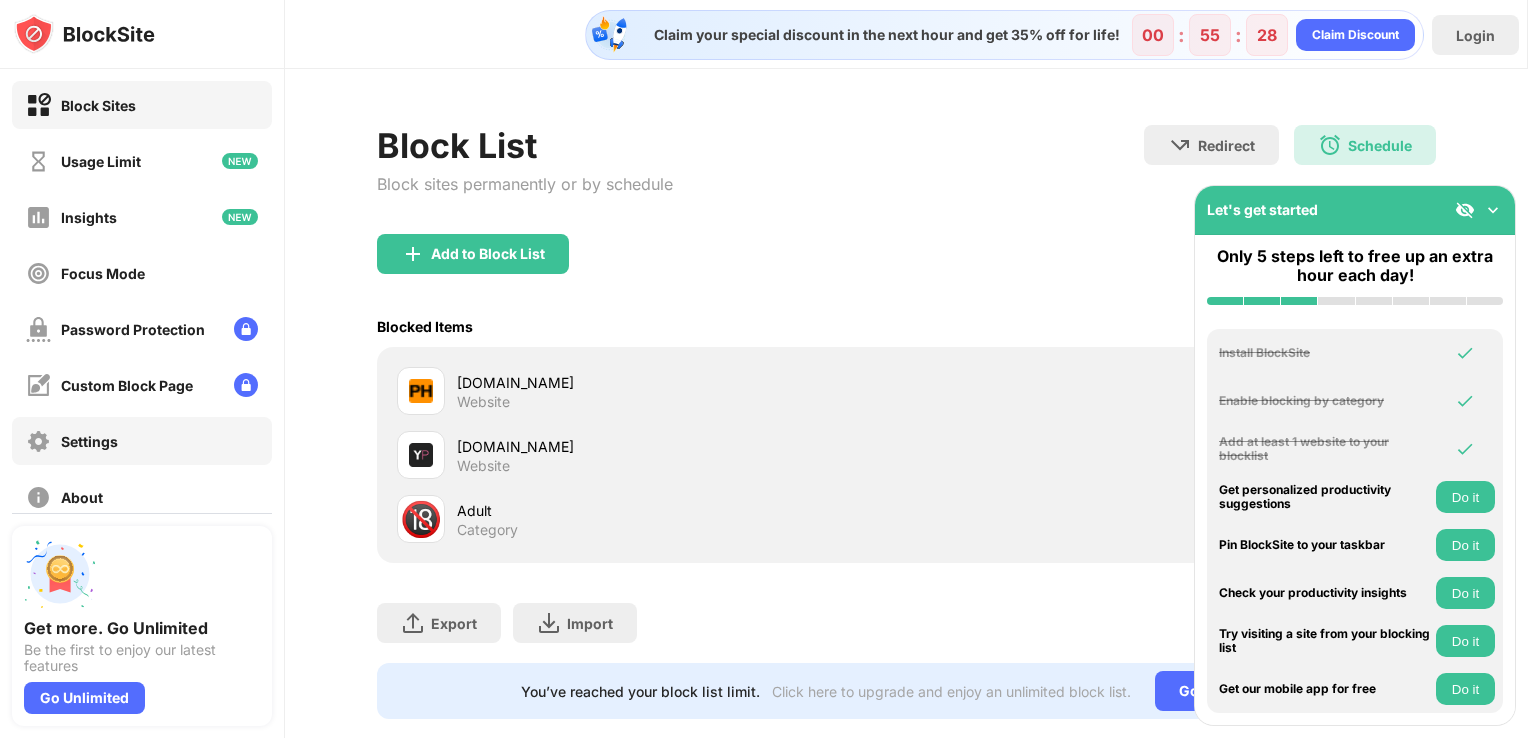 click on "Settings" at bounding box center (142, 441) 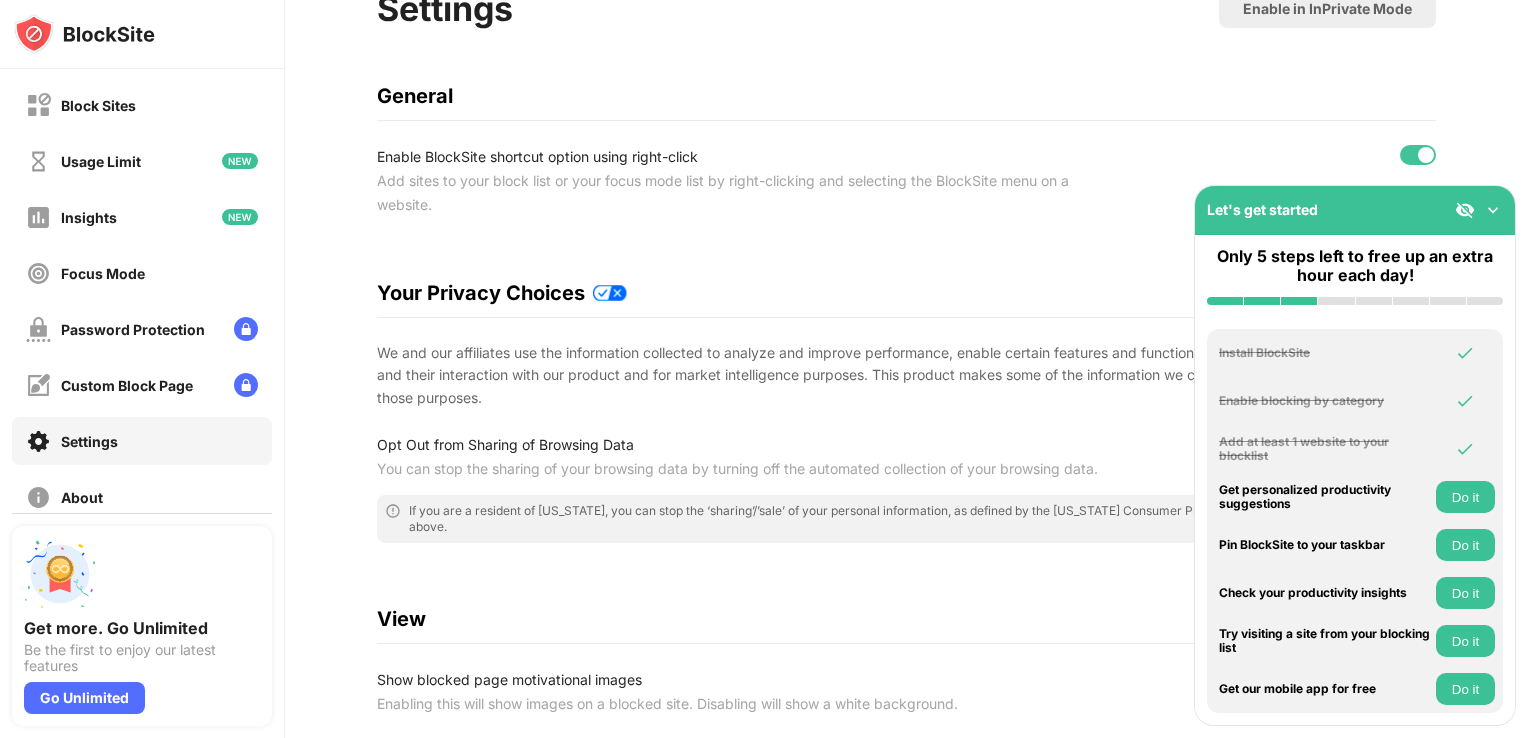 scroll, scrollTop: 0, scrollLeft: 0, axis: both 